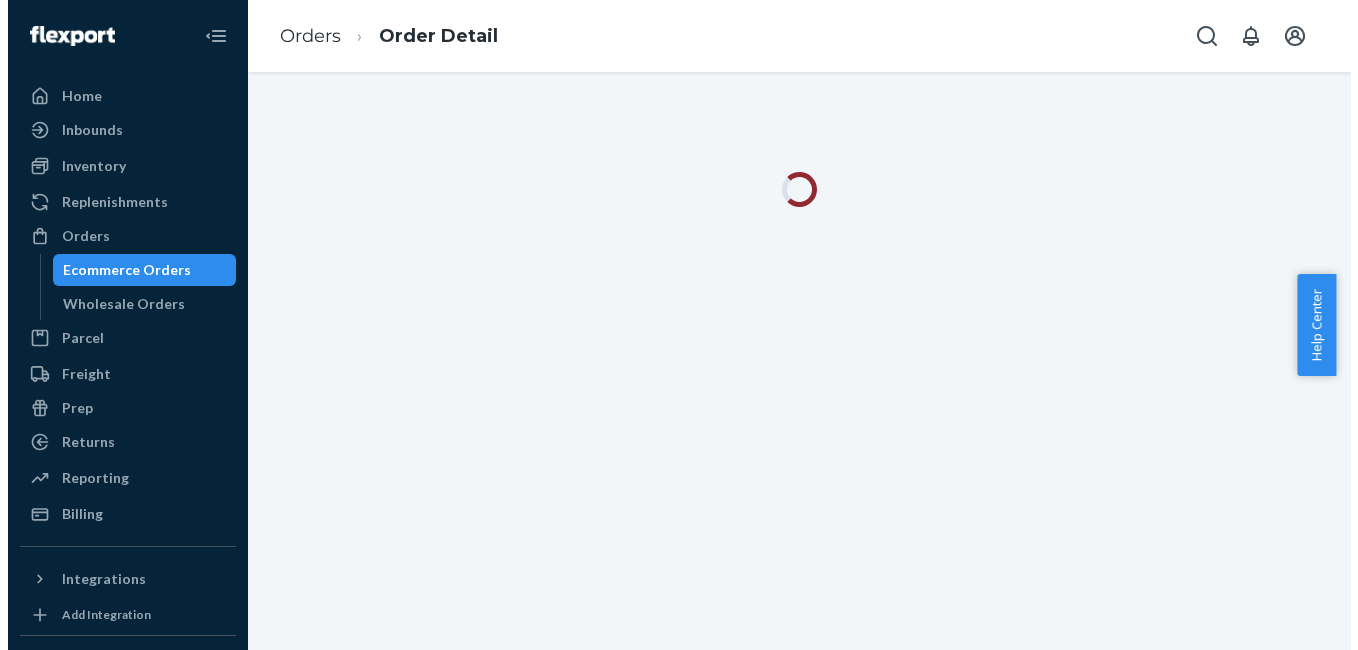 scroll, scrollTop: 0, scrollLeft: 0, axis: both 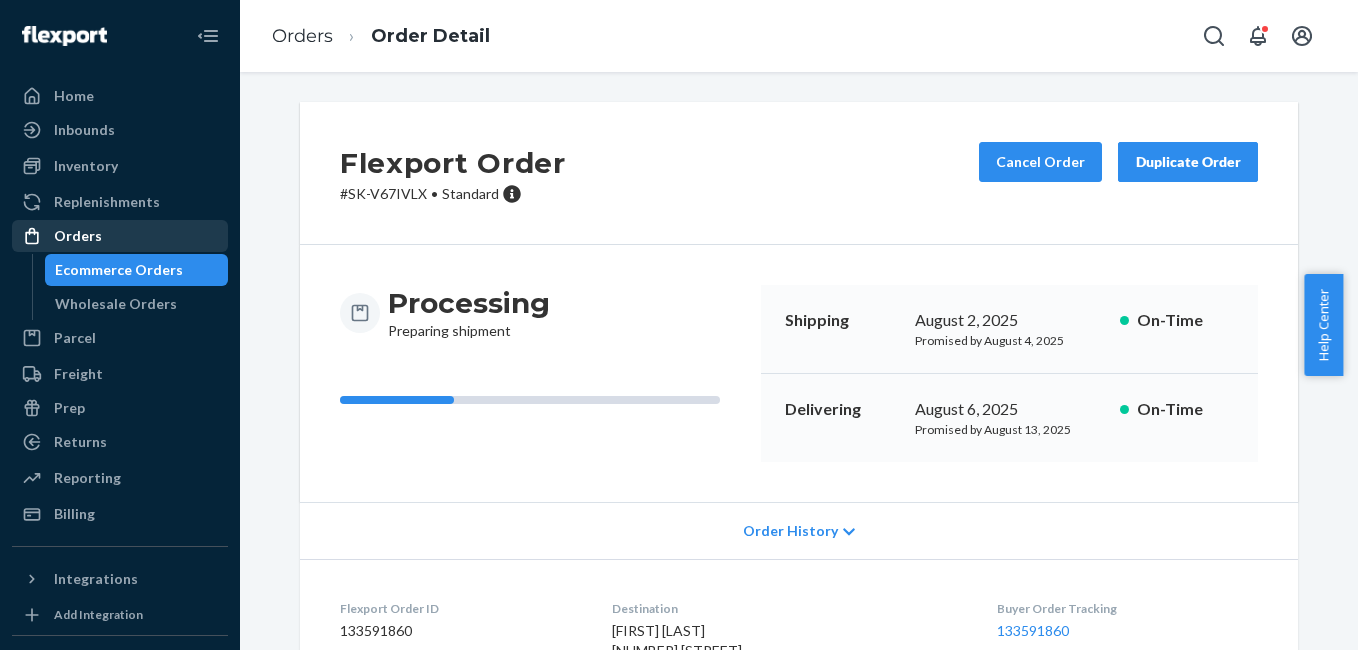 click on "Orders" at bounding box center (120, 236) 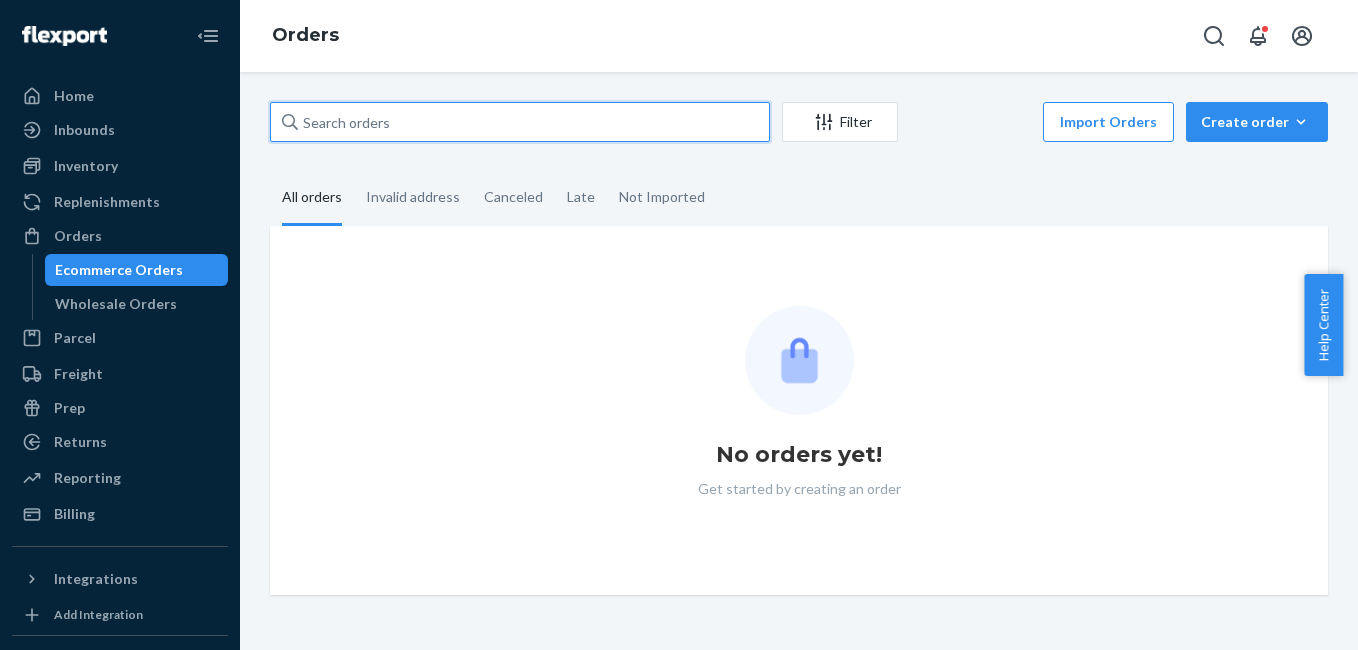 click at bounding box center [520, 122] 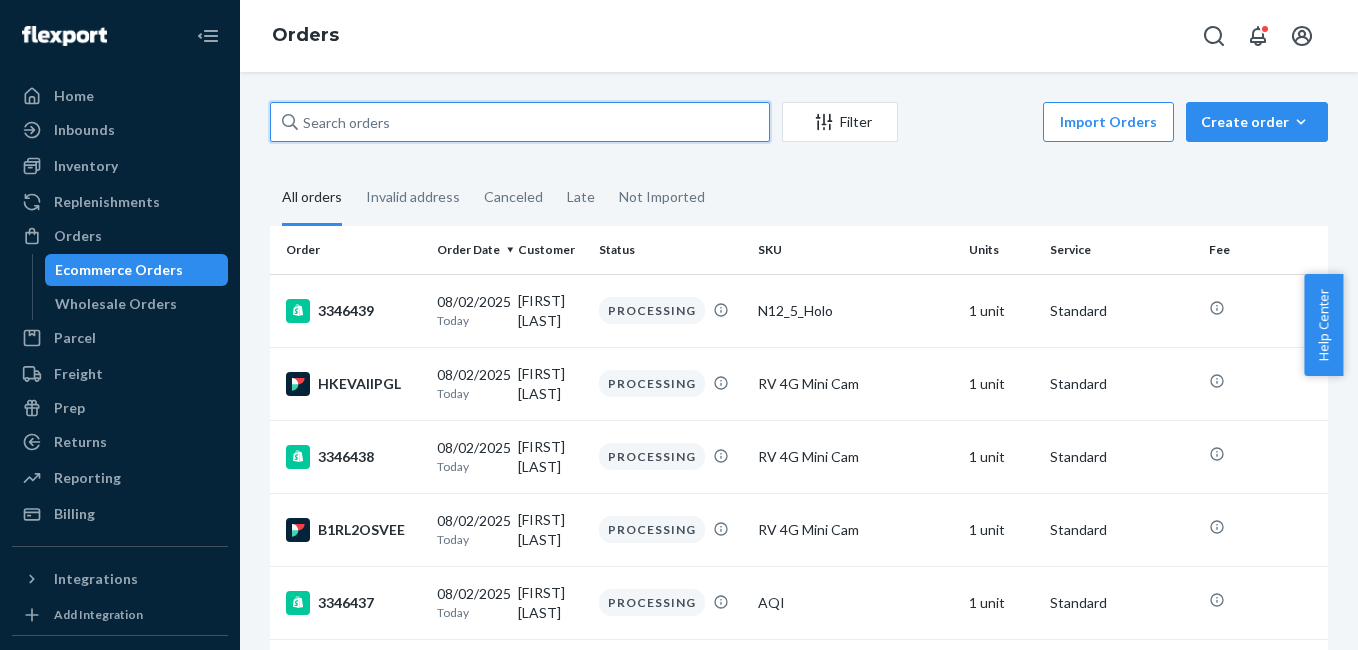 click at bounding box center (520, 122) 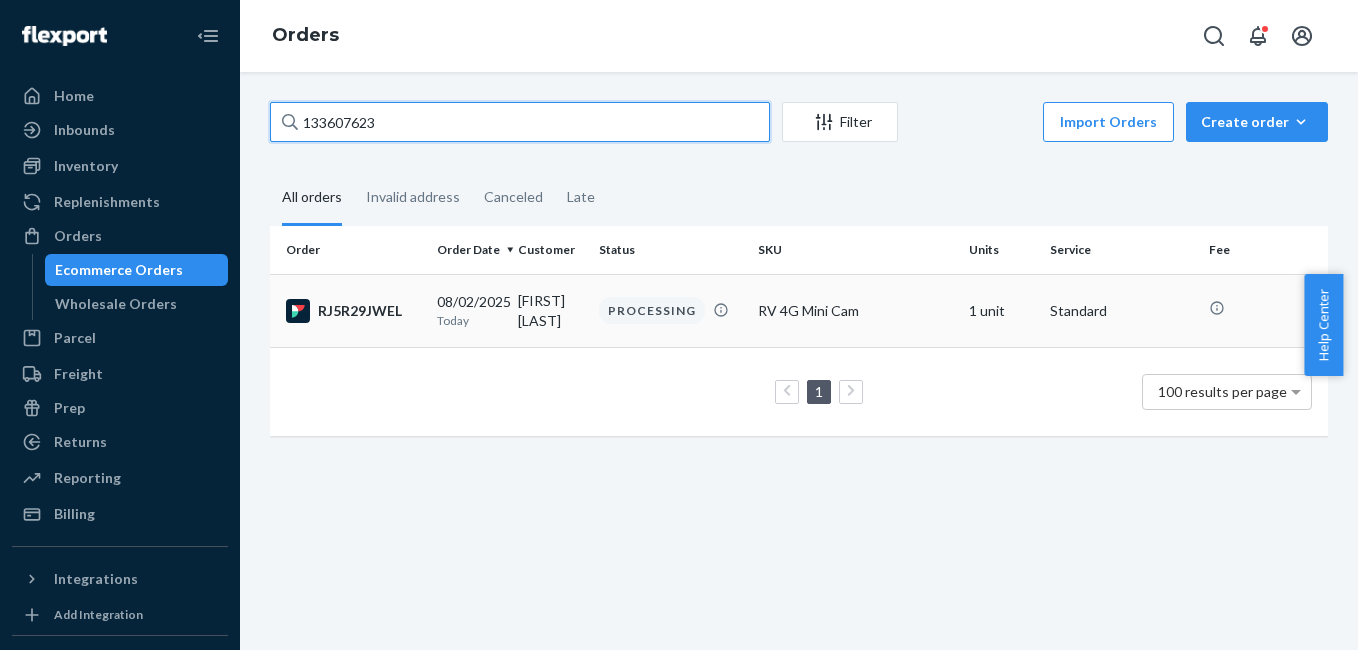 type on "133607623" 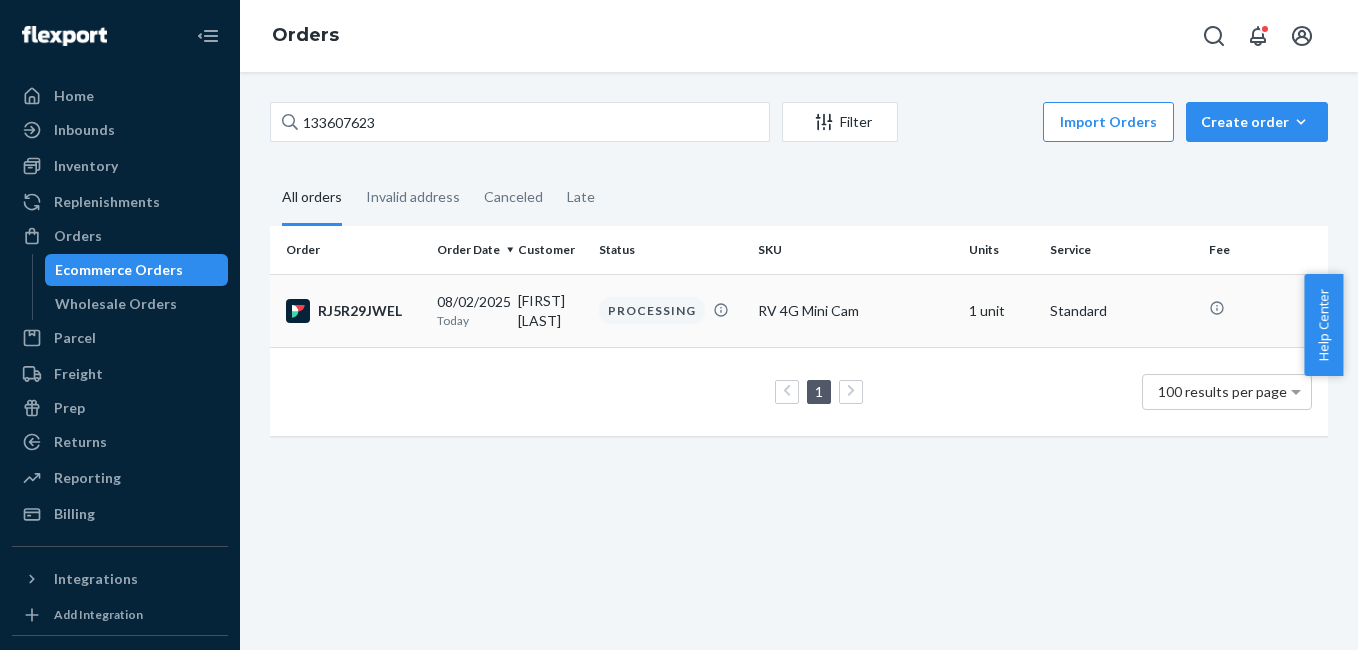 click on "RJ5R29JWEL" at bounding box center [353, 311] 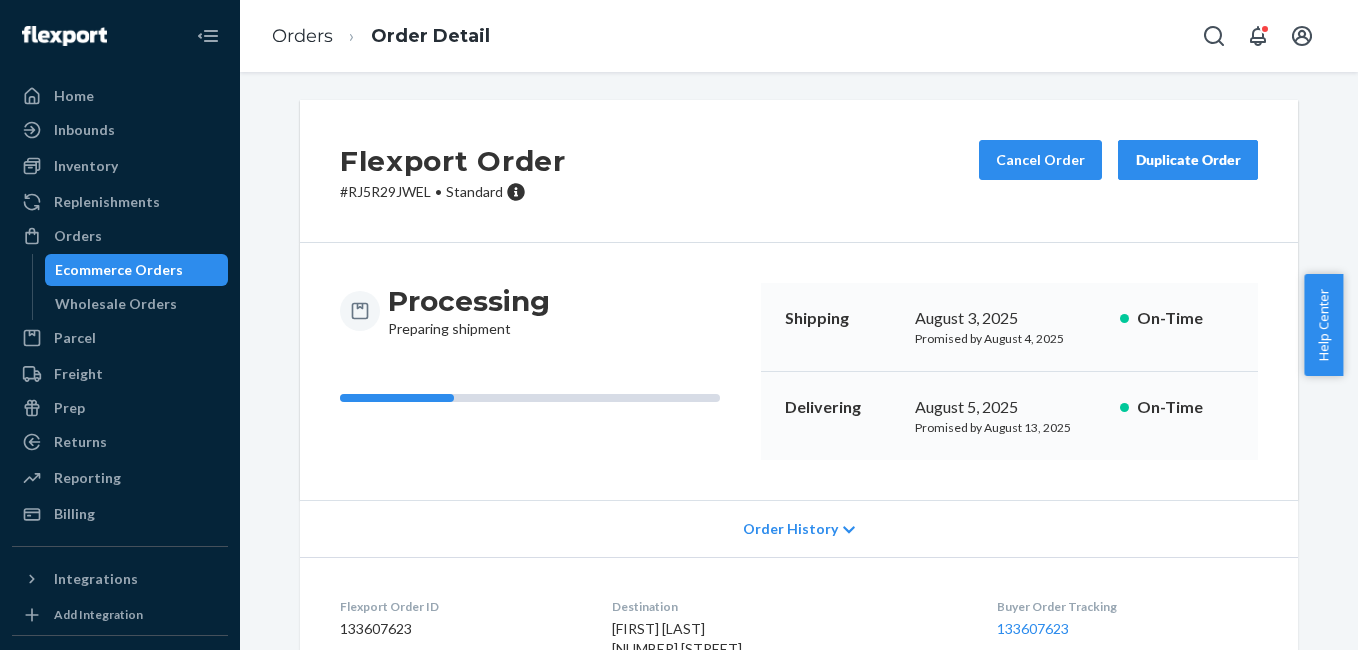 scroll, scrollTop: 0, scrollLeft: 0, axis: both 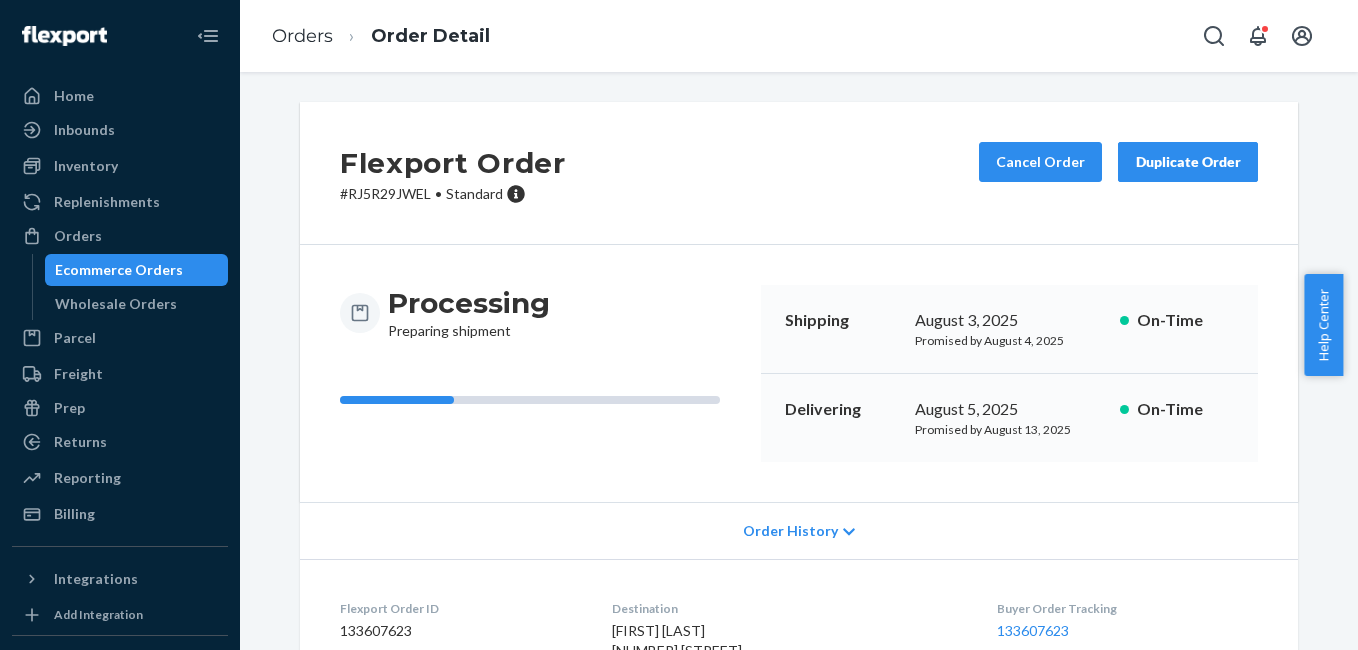 drag, startPoint x: 104, startPoint y: 249, endPoint x: 241, endPoint y: 218, distance: 140.46352 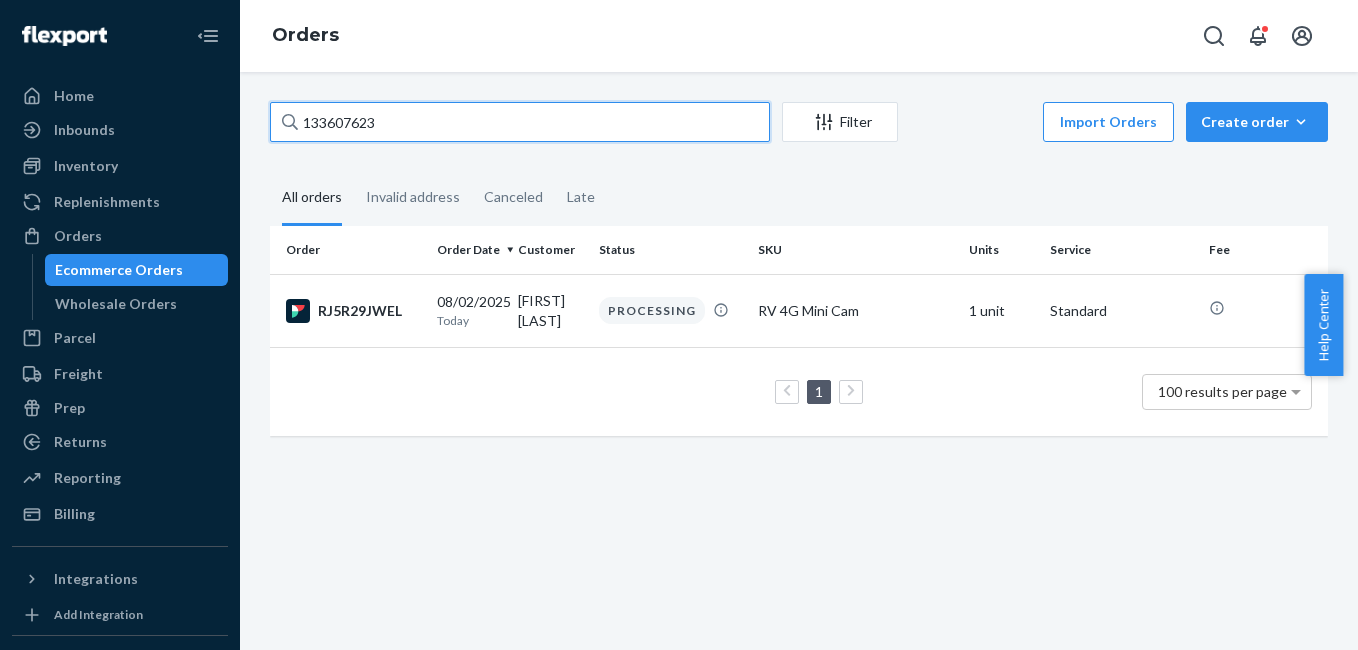 click on "133607623" at bounding box center (520, 122) 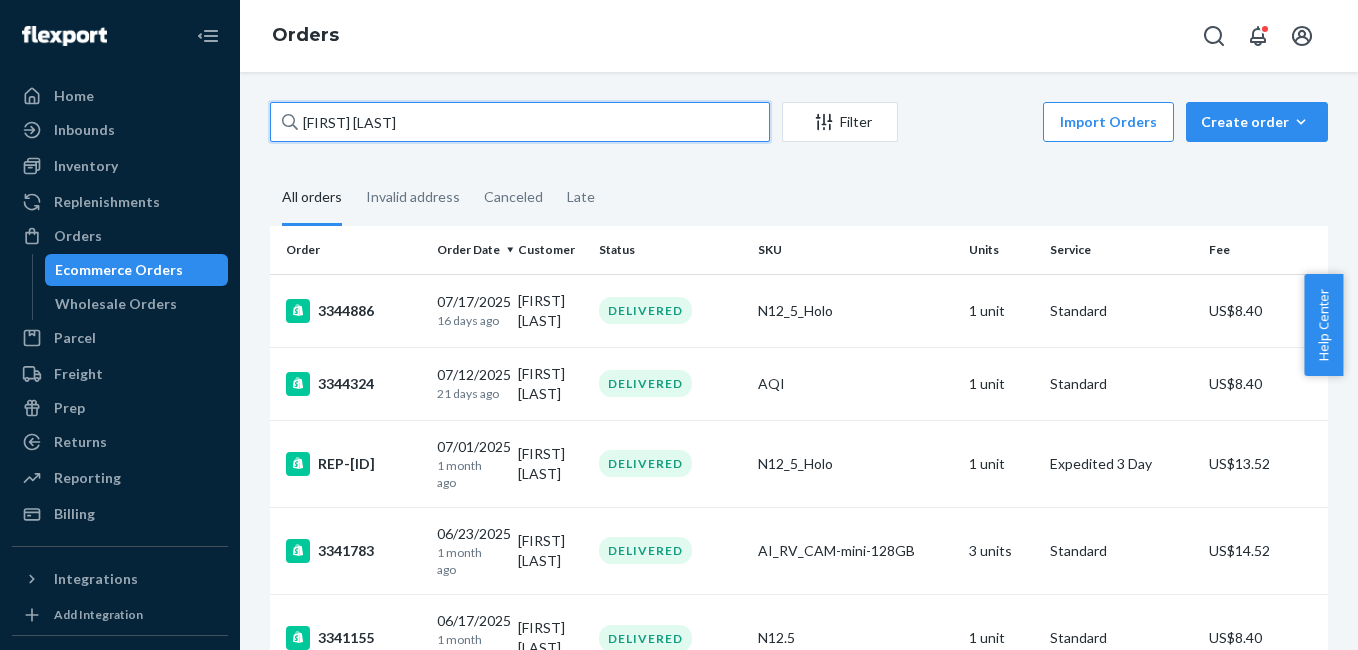 type on "[FIRST] [LAST]" 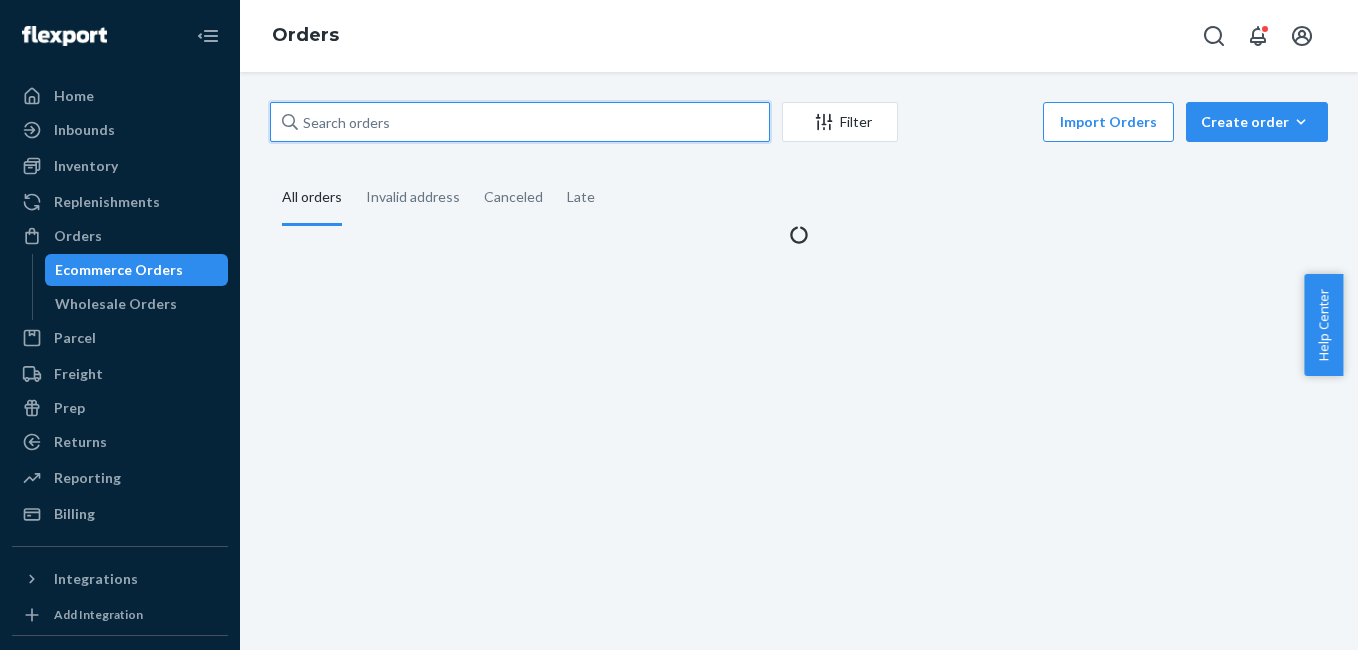 paste on "[FIRST] [LAST]" 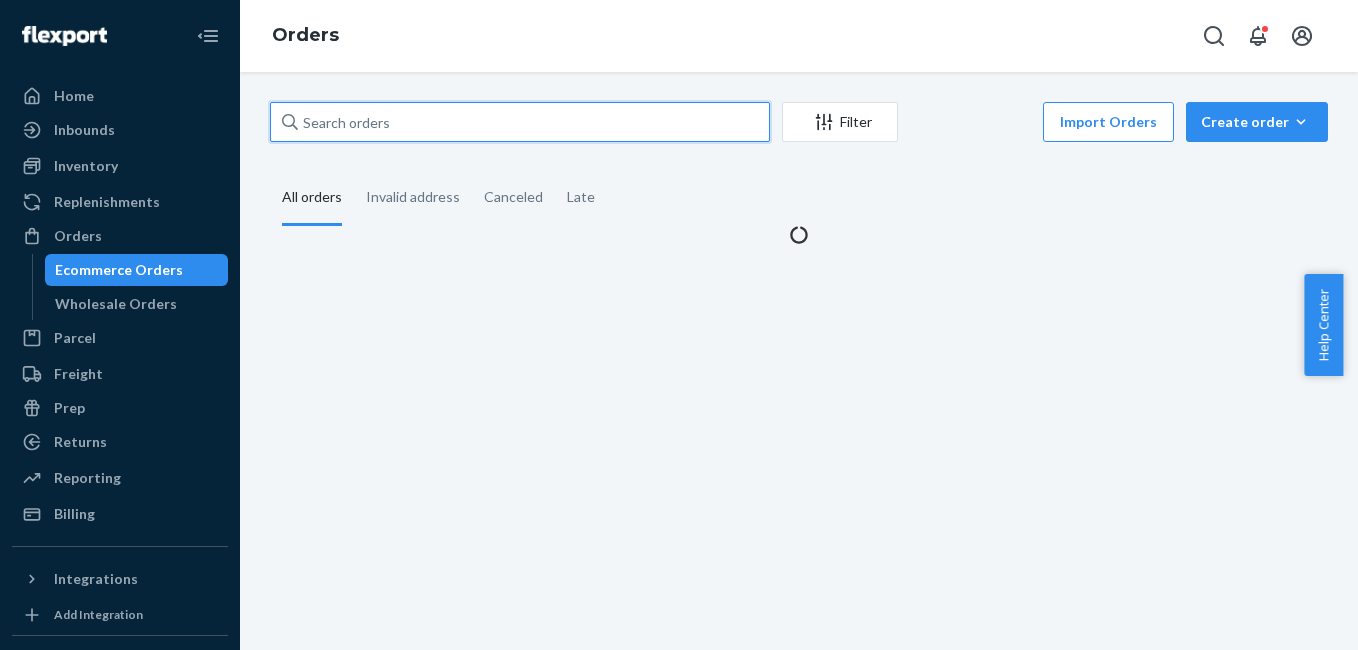 type on "[FIRST] [LAST]" 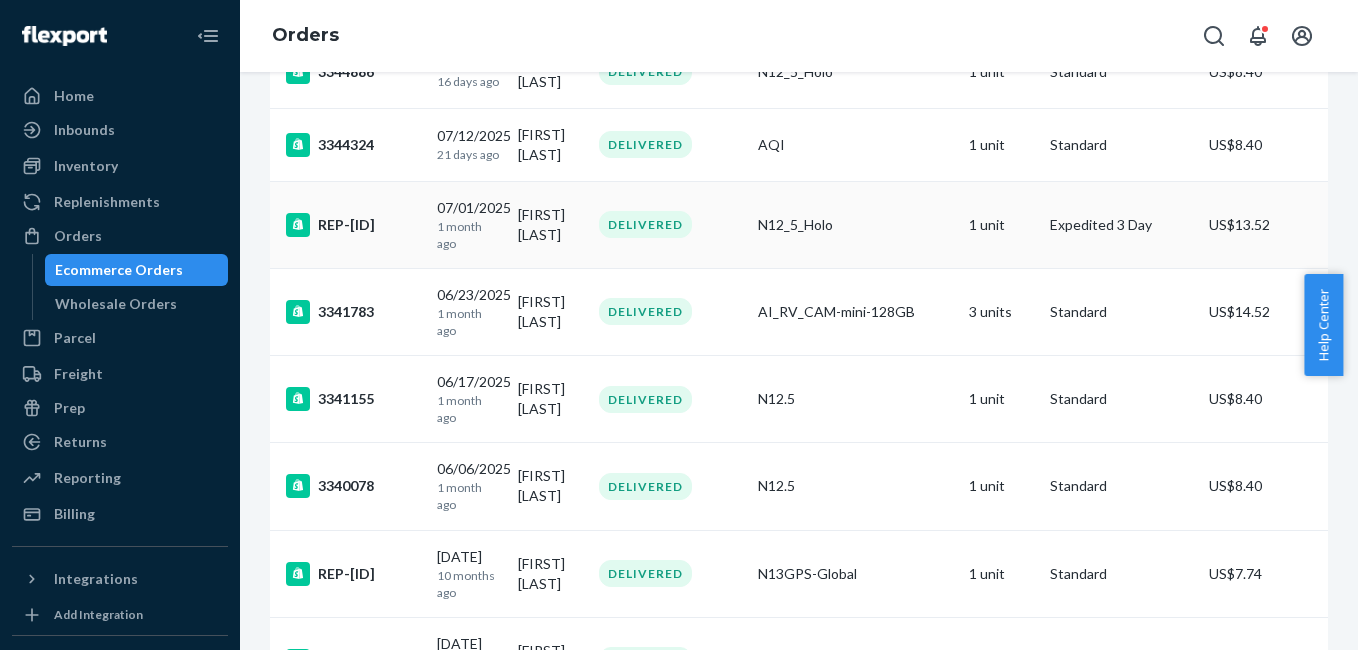 scroll, scrollTop: 0, scrollLeft: 0, axis: both 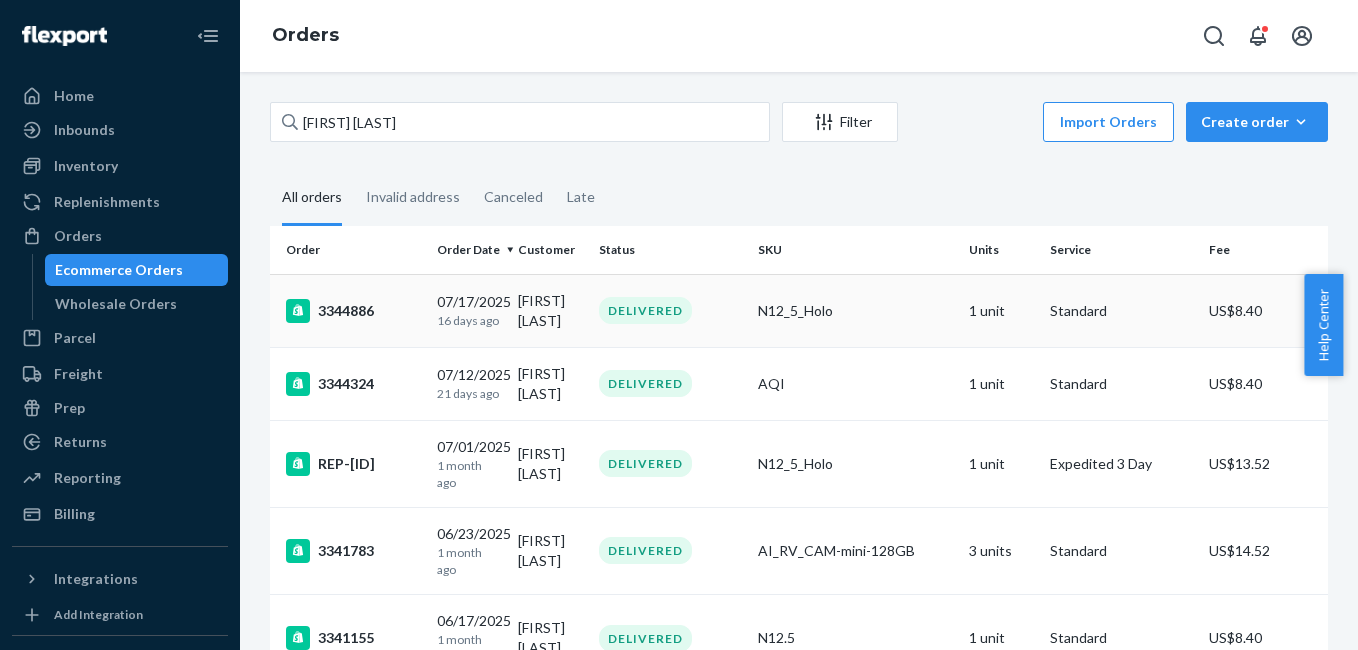 click on "3344886" at bounding box center (353, 311) 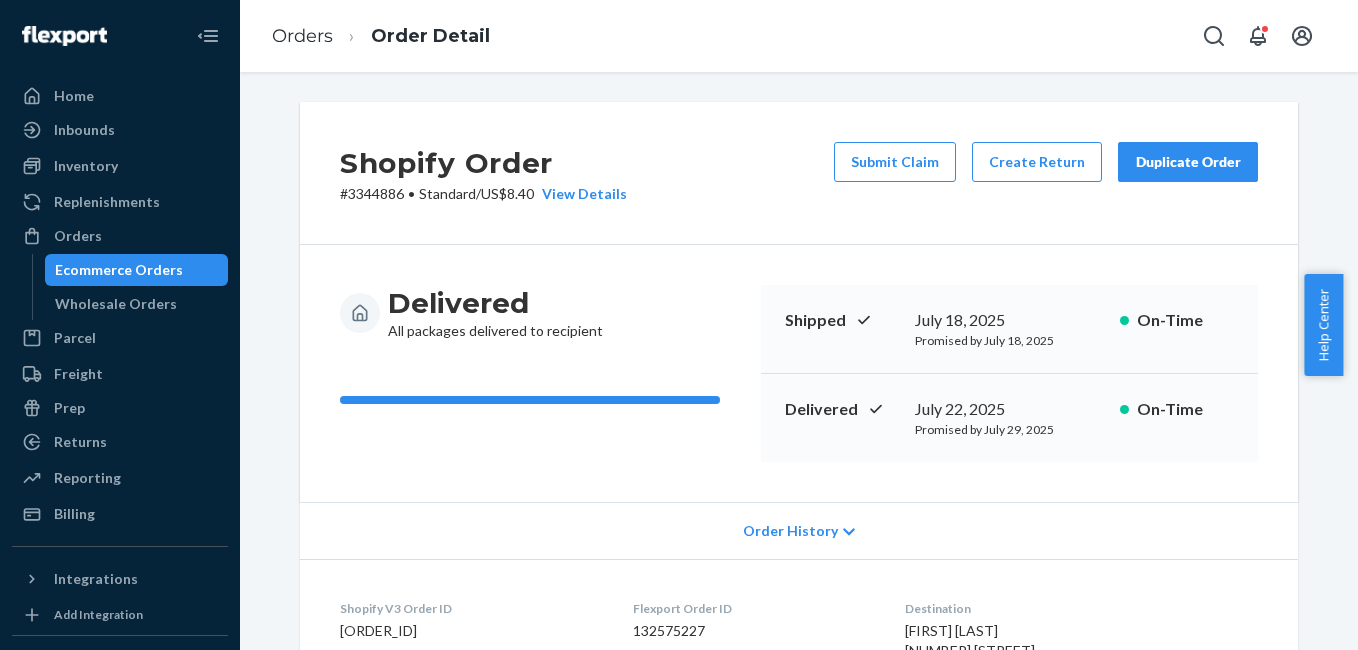 click on "Duplicate Order" at bounding box center (1188, 162) 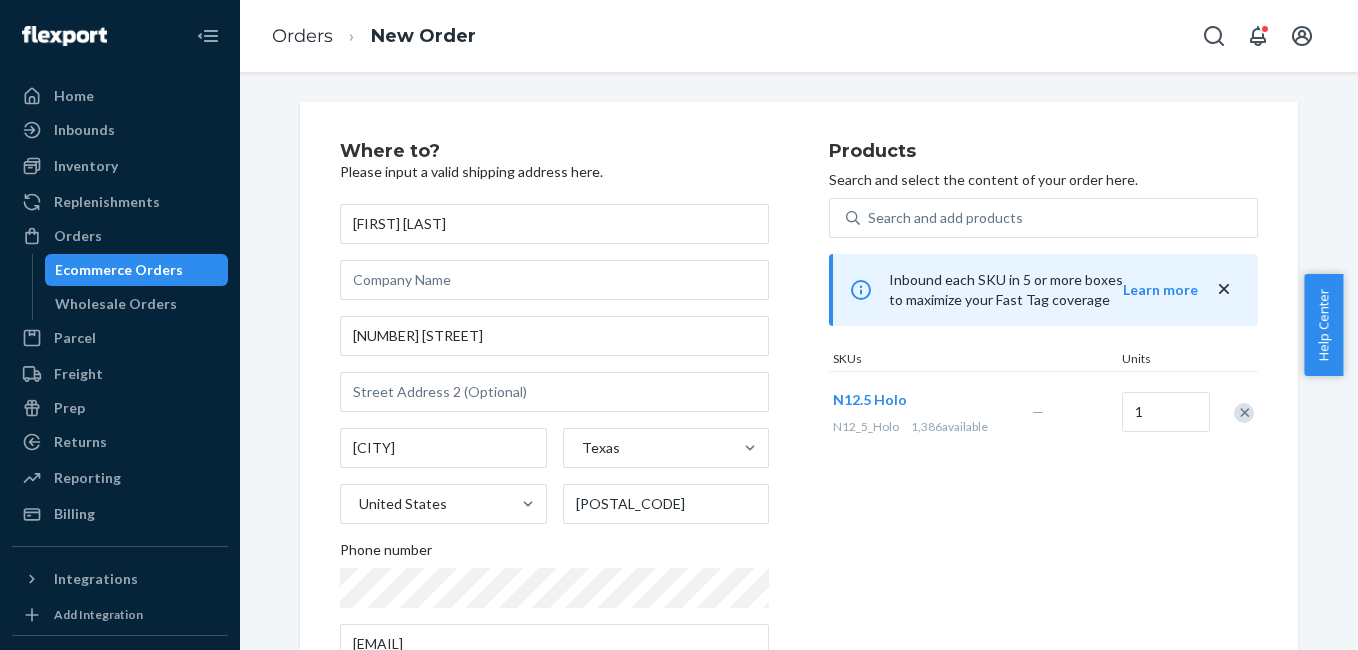 click at bounding box center (1233, 412) 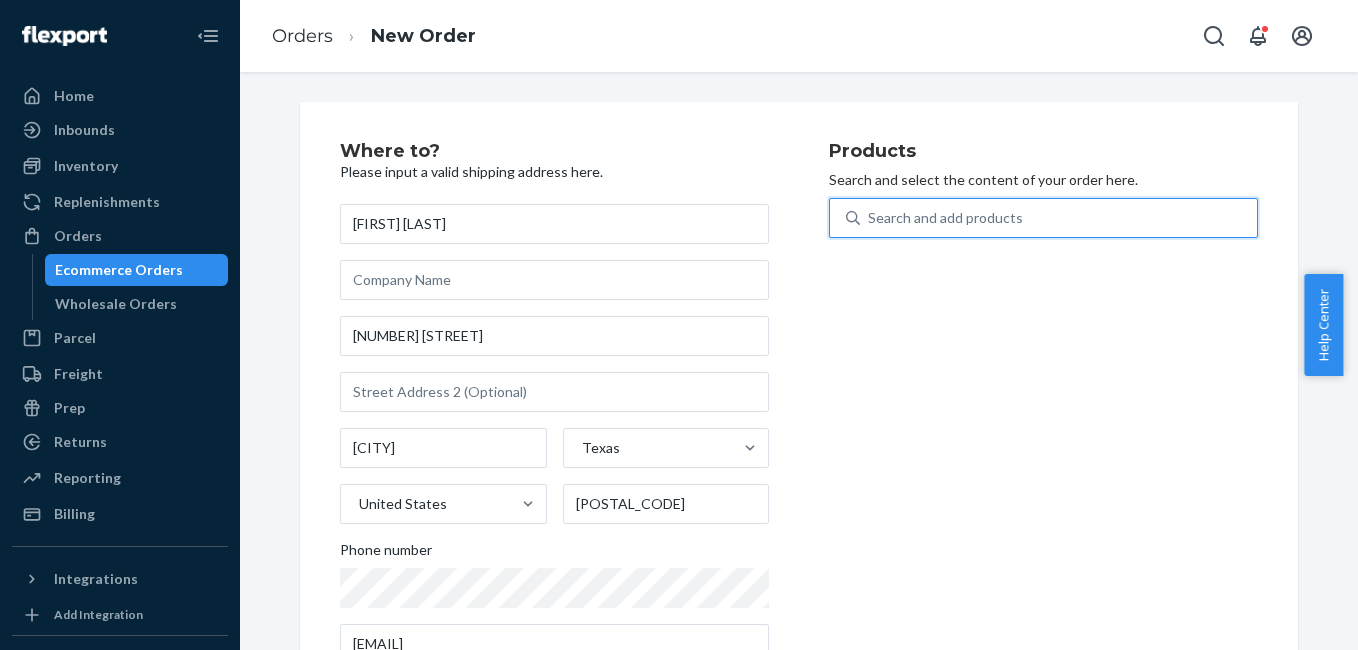 click on "Search and add products" at bounding box center (945, 218) 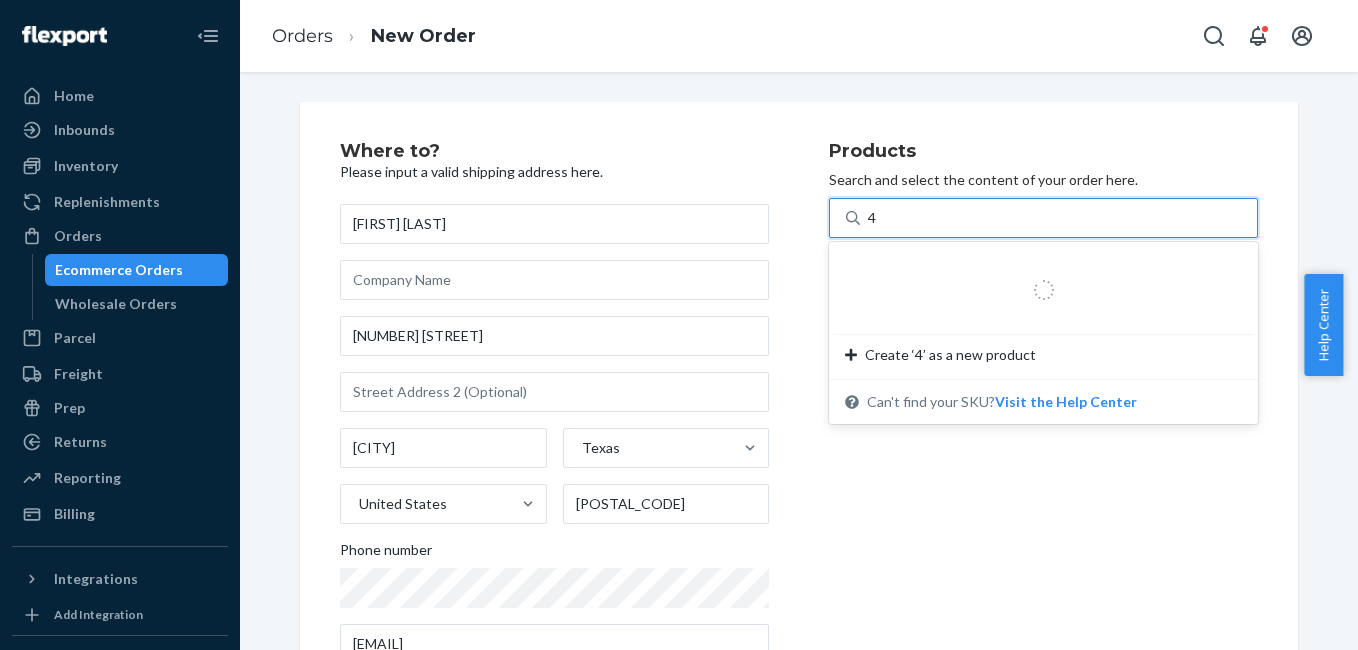 type on "4g" 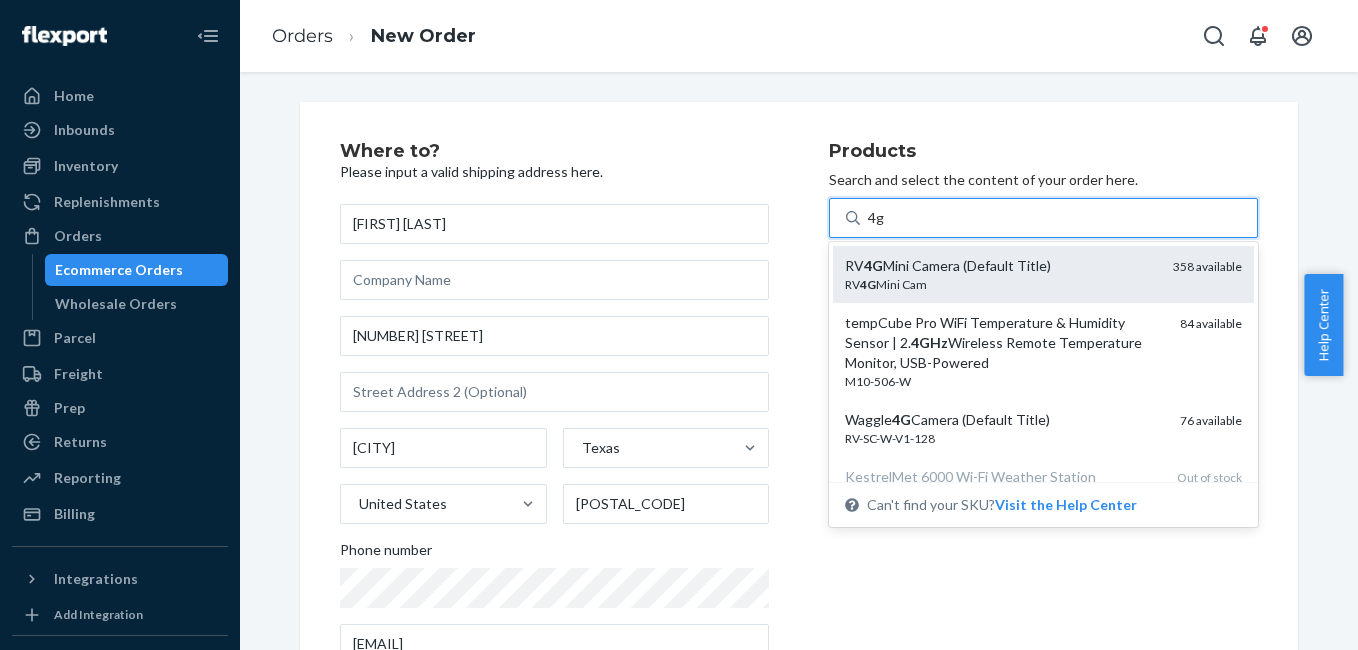 click on "RV  4G  Mini Cam" at bounding box center (1001, 284) 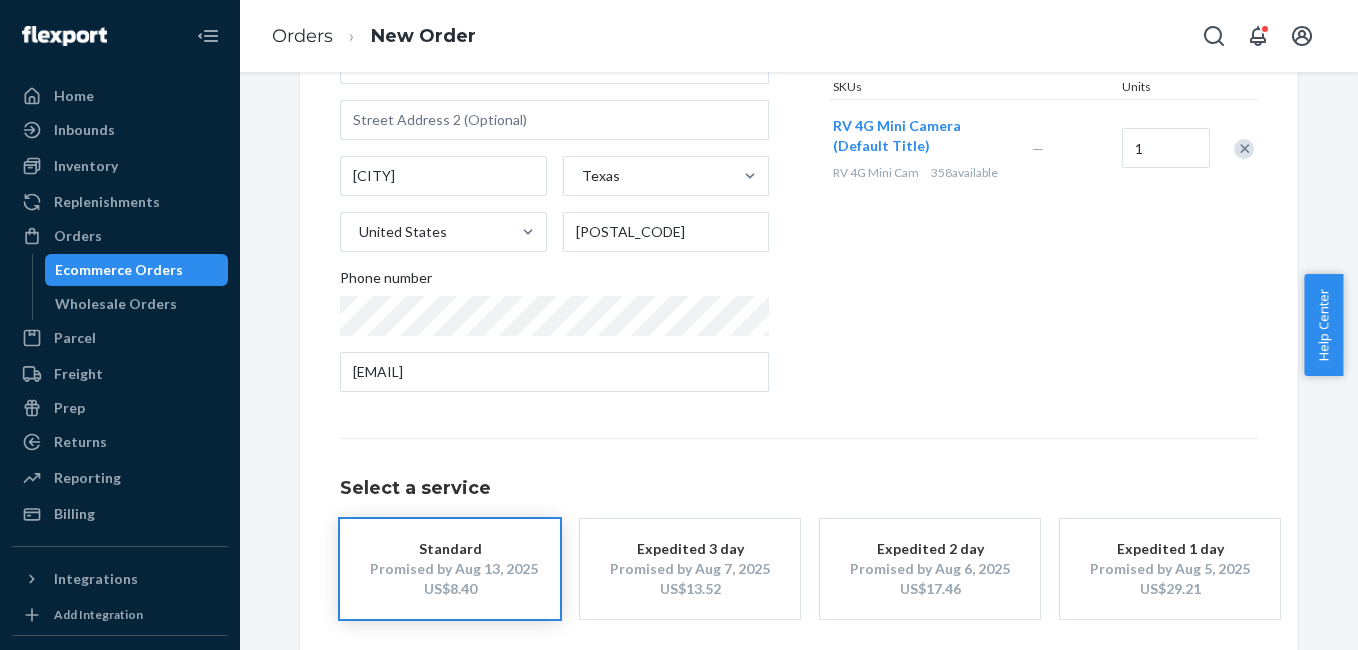 scroll, scrollTop: 361, scrollLeft: 0, axis: vertical 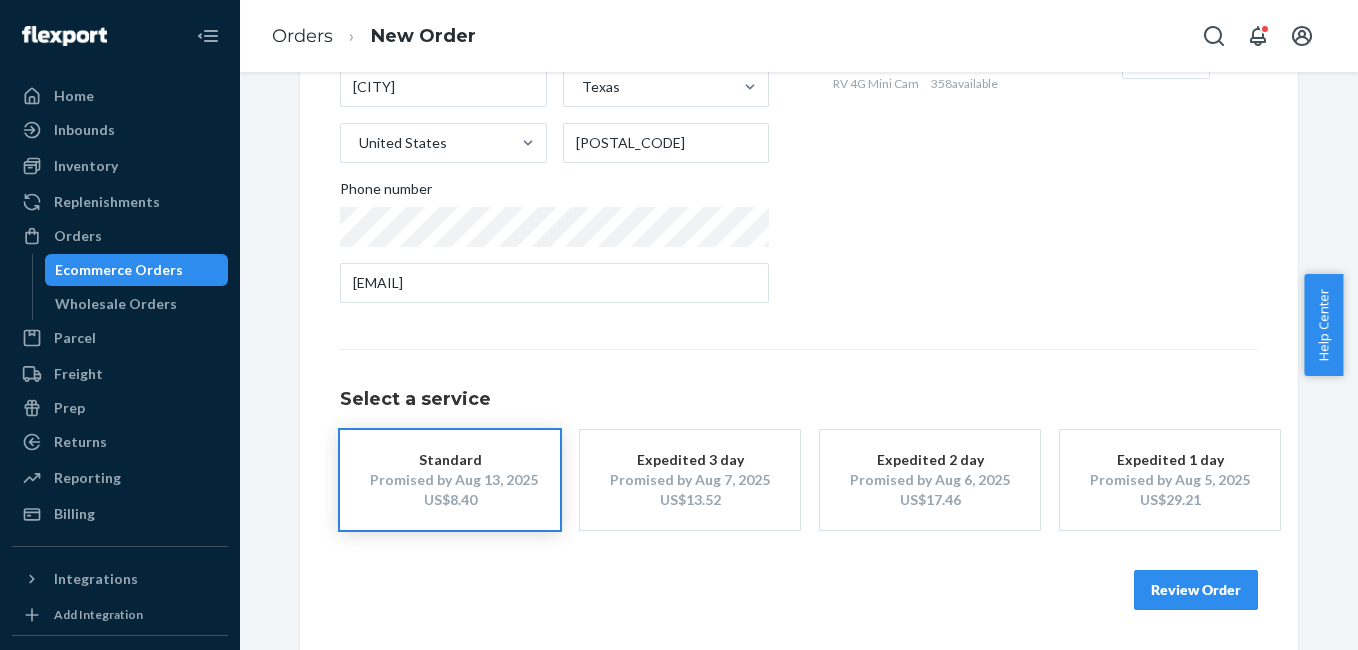 click on "Review Order" at bounding box center (1196, 590) 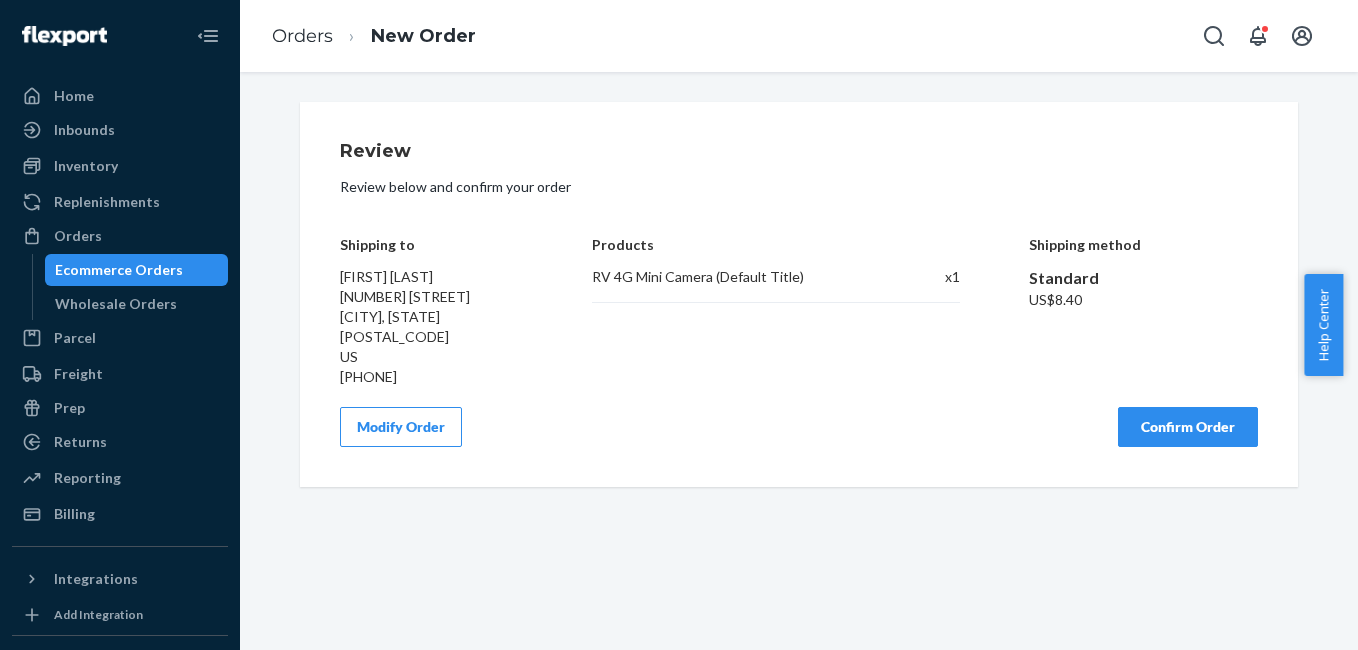 scroll, scrollTop: 0, scrollLeft: 0, axis: both 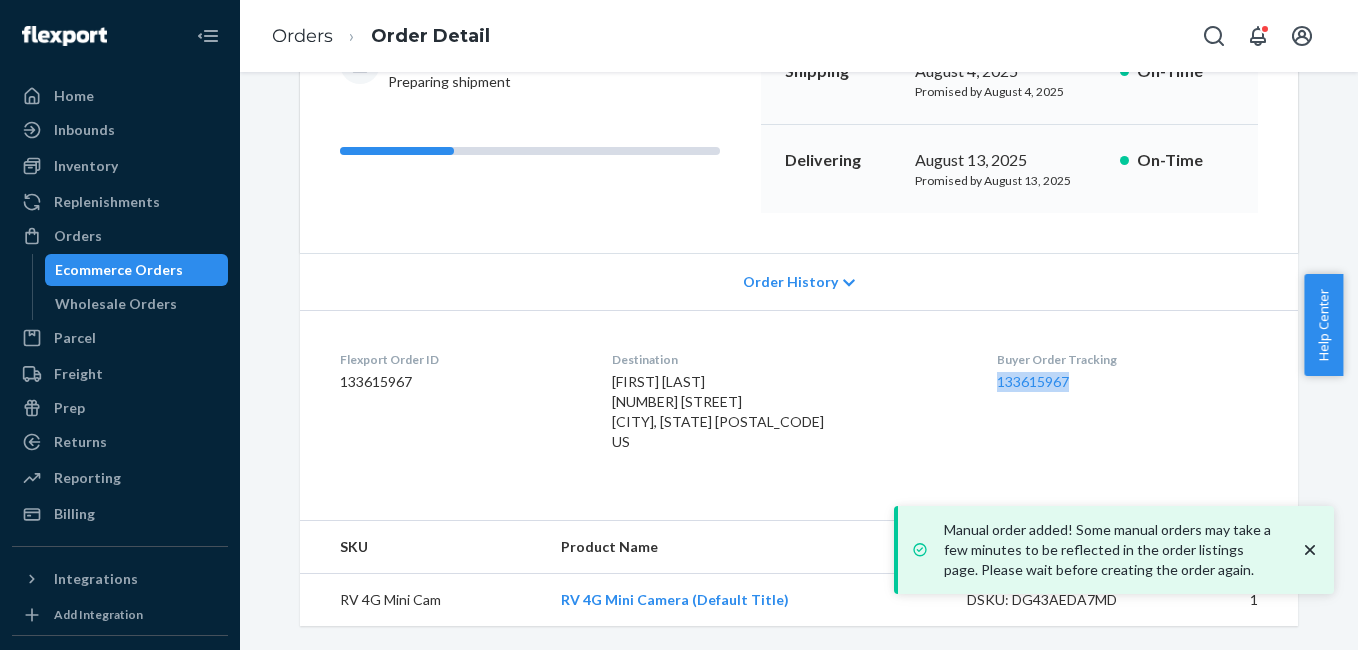 drag, startPoint x: 970, startPoint y: 391, endPoint x: 1072, endPoint y: 377, distance: 102.9563 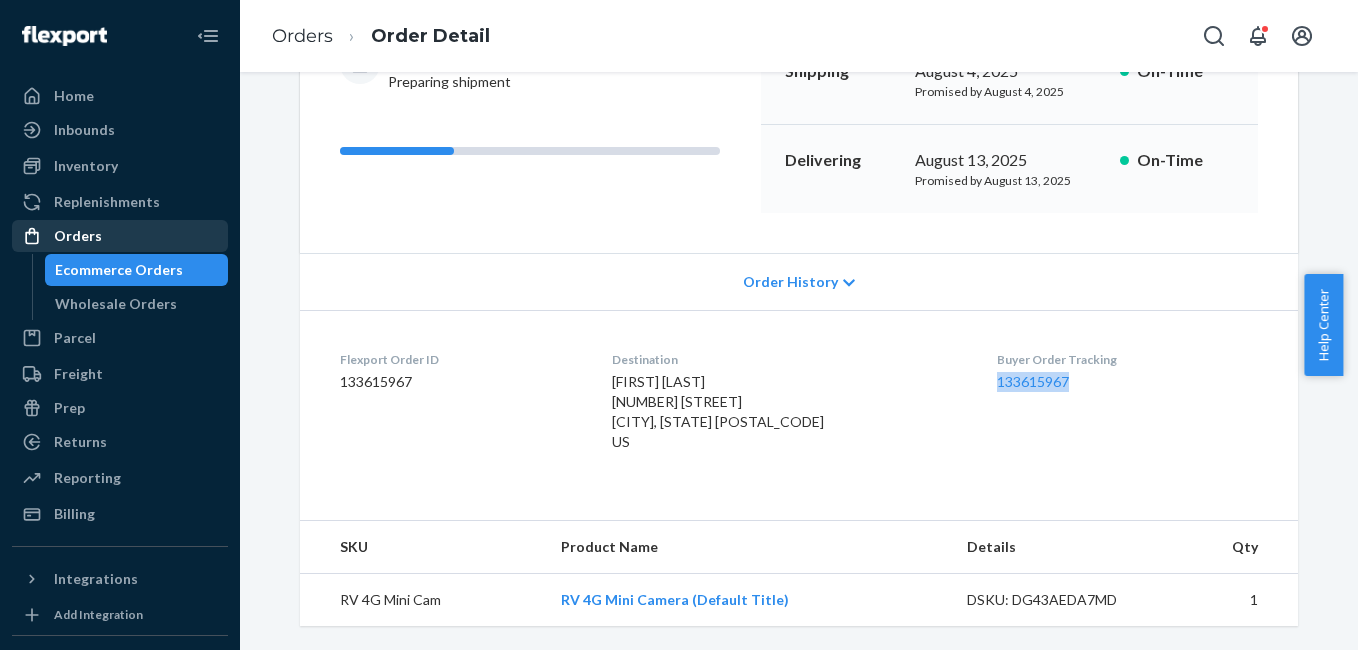 click on "Orders" at bounding box center [120, 236] 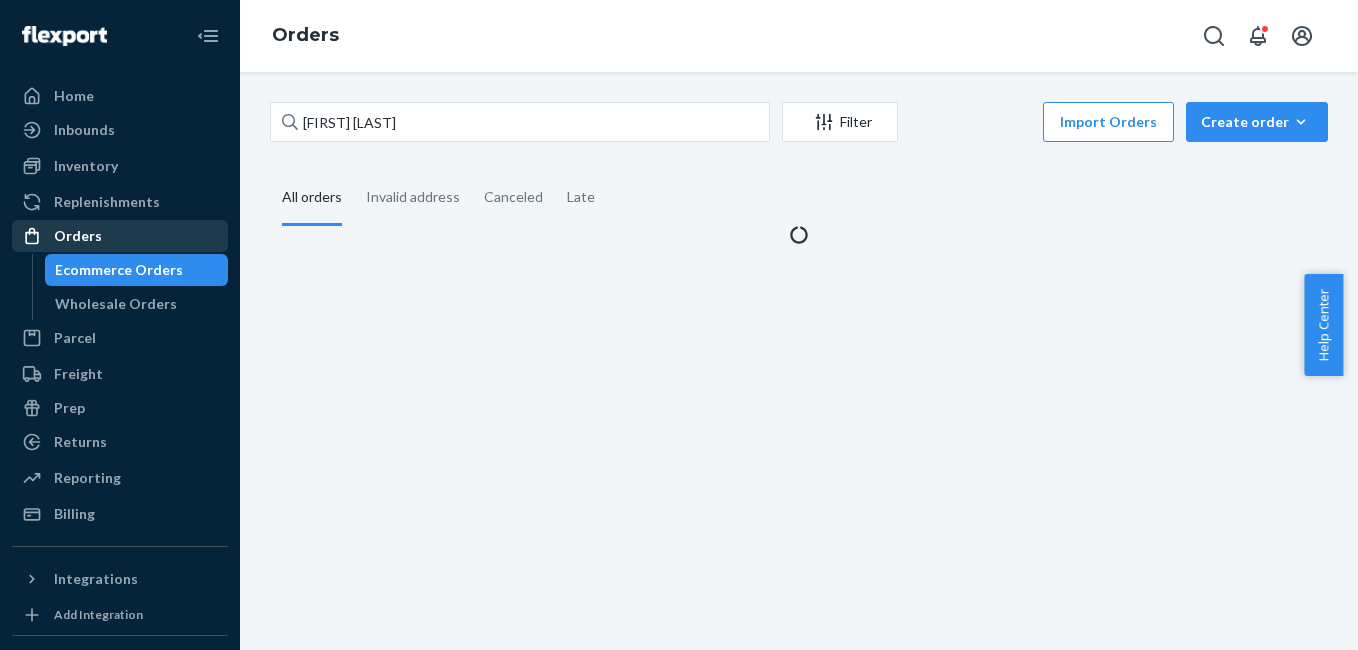 scroll, scrollTop: 0, scrollLeft: 0, axis: both 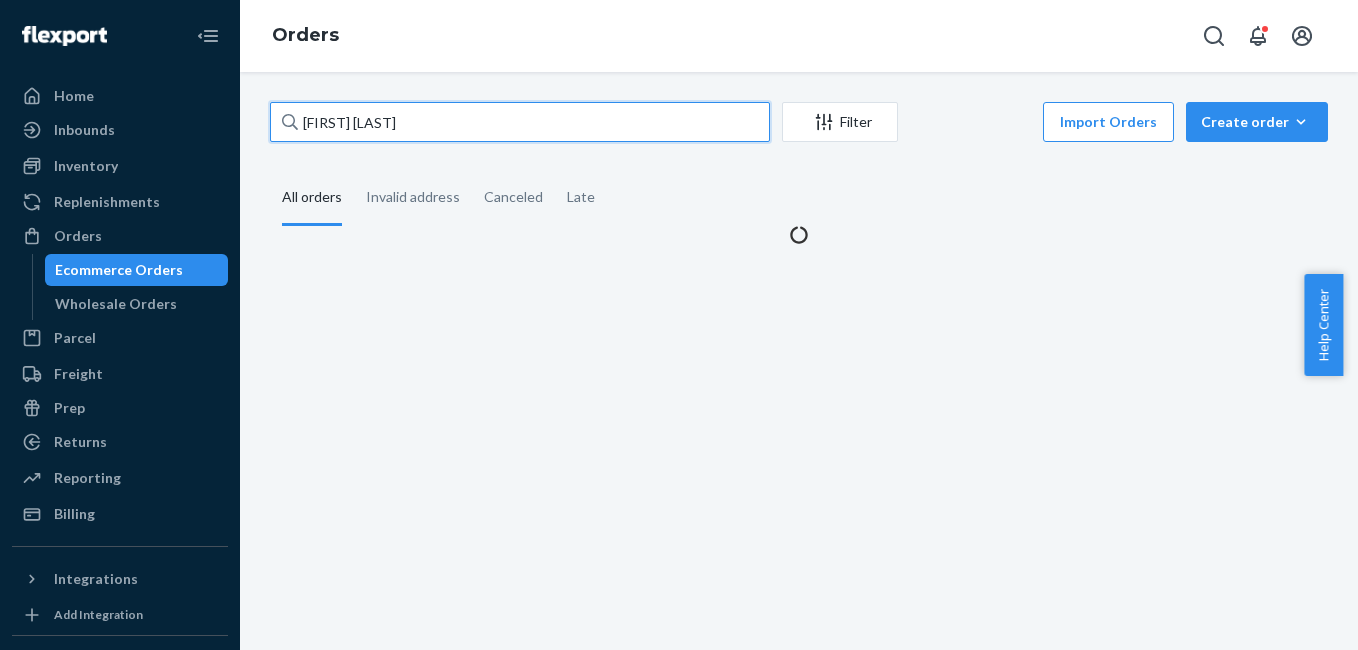 click on "[FIRST] [LAST]" at bounding box center [520, 122] 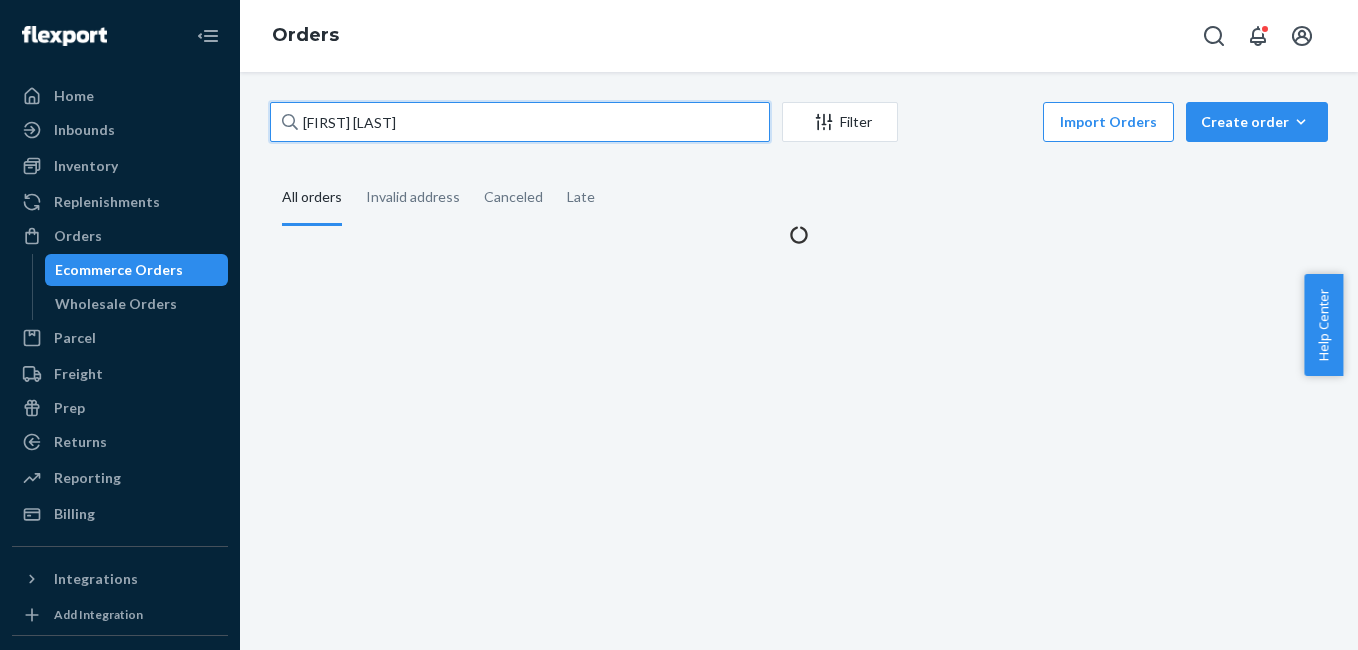 click on "[FIRST] [LAST]" at bounding box center (520, 122) 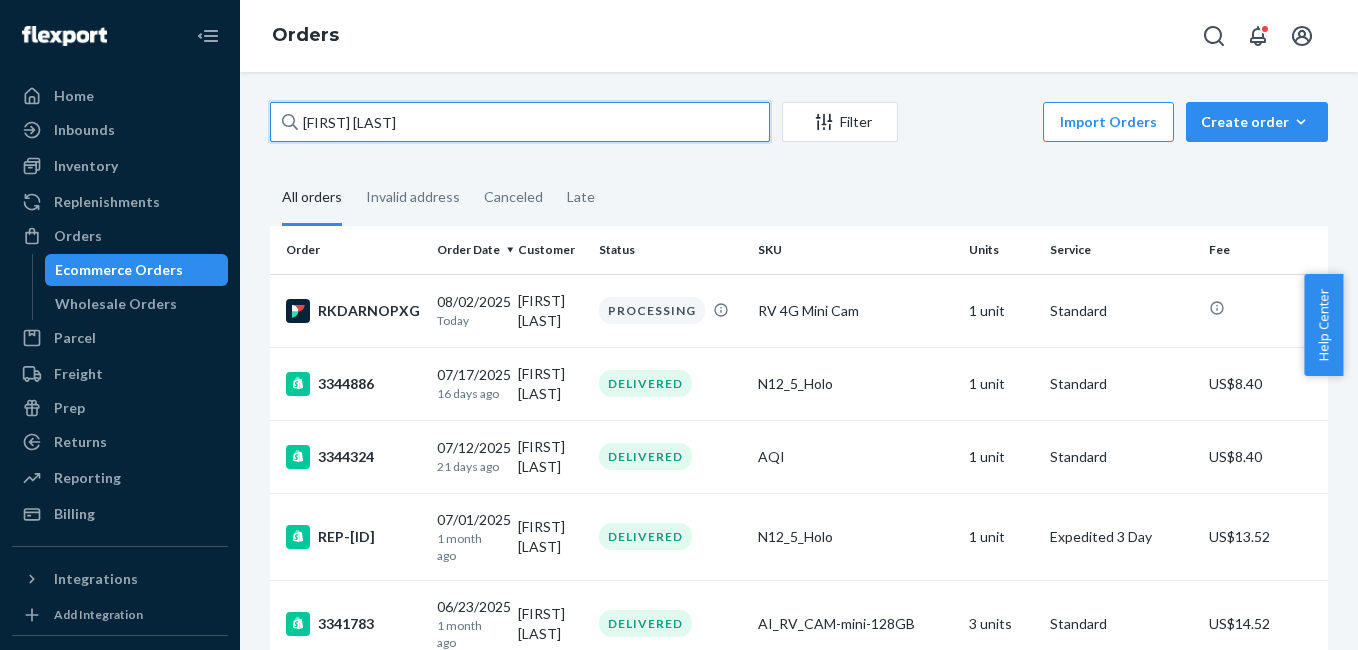 paste on "[FIRST] [LAST]" 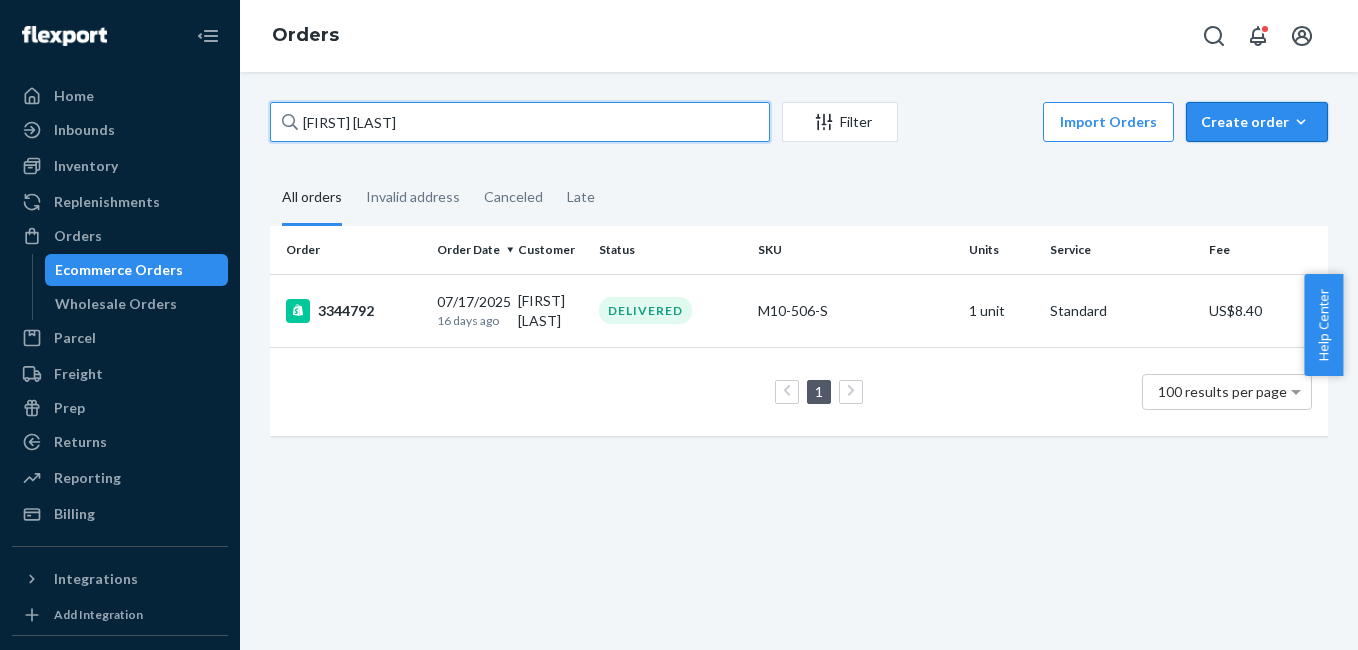 type on "[FIRST] [LAST]" 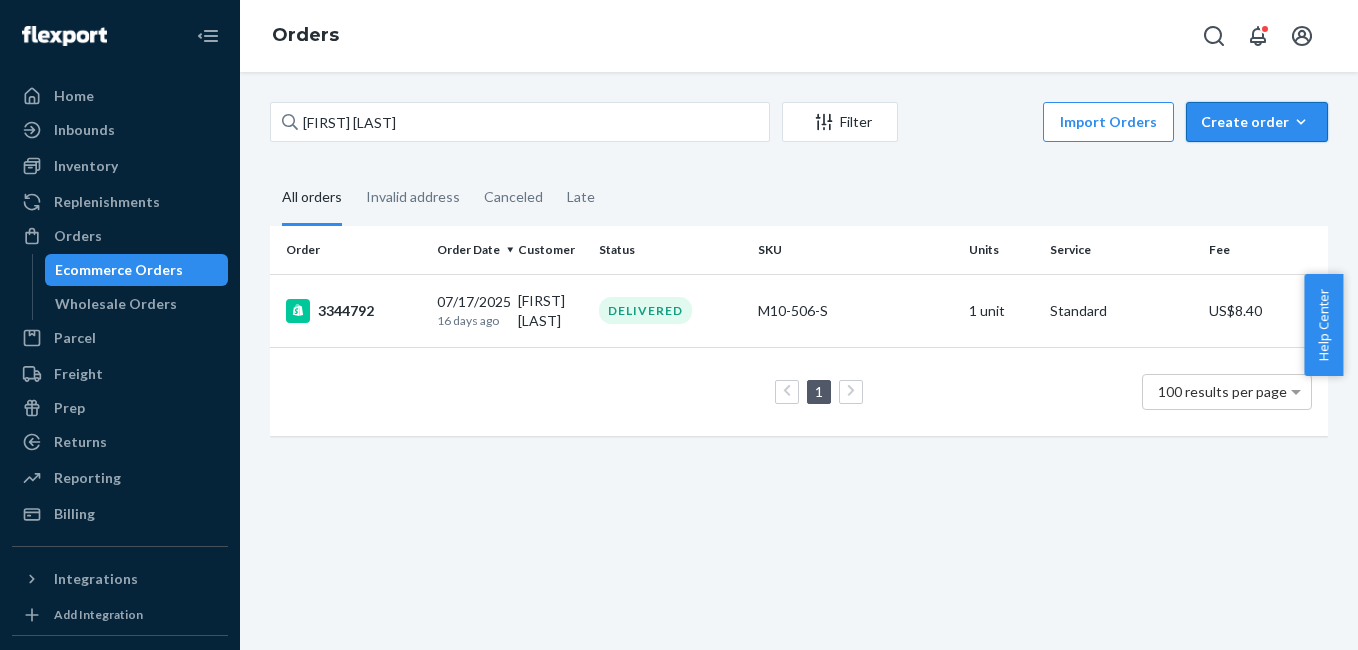 click on "Create order Ecommerce order Removal order" at bounding box center [1257, 122] 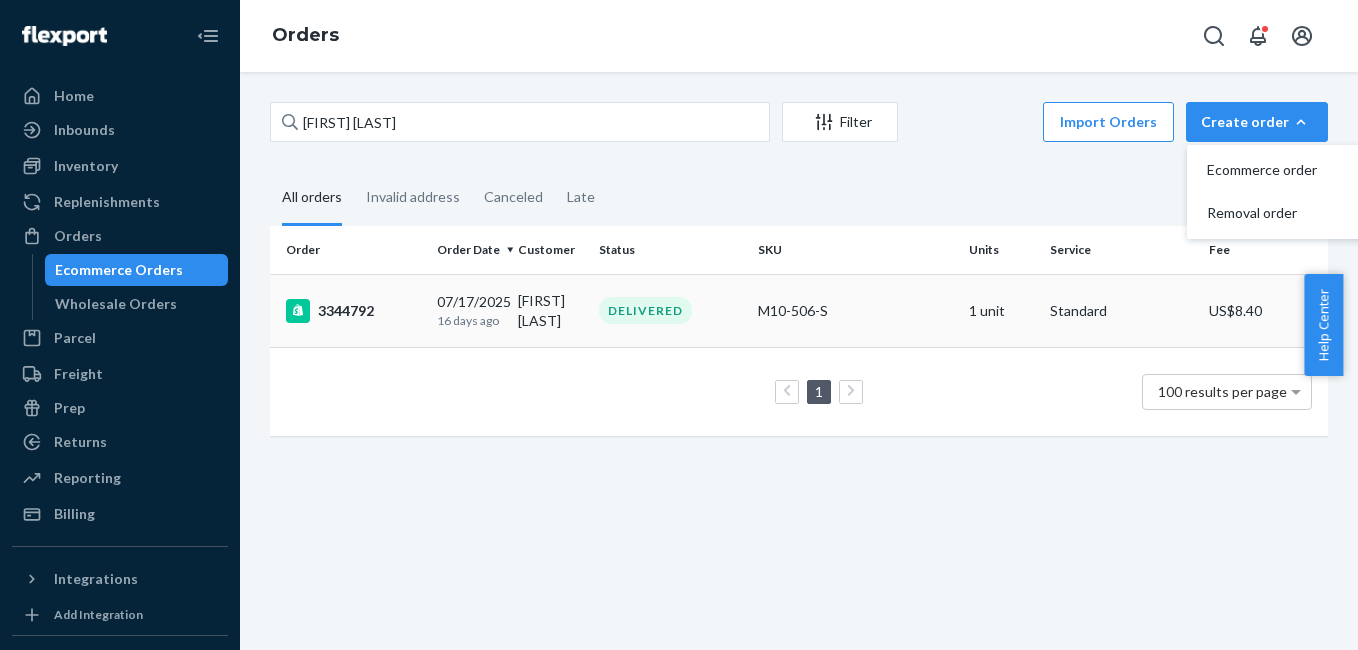 click on "3344792" at bounding box center [353, 311] 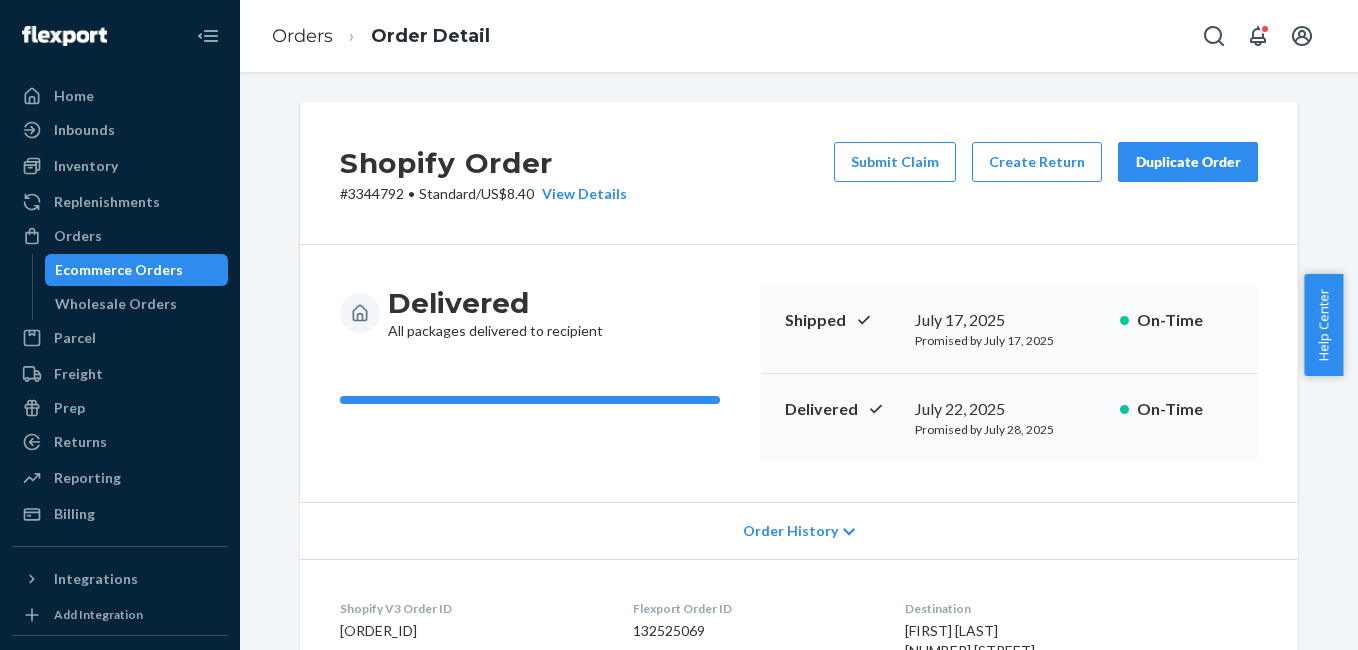 click on "Duplicate Order" at bounding box center [1188, 162] 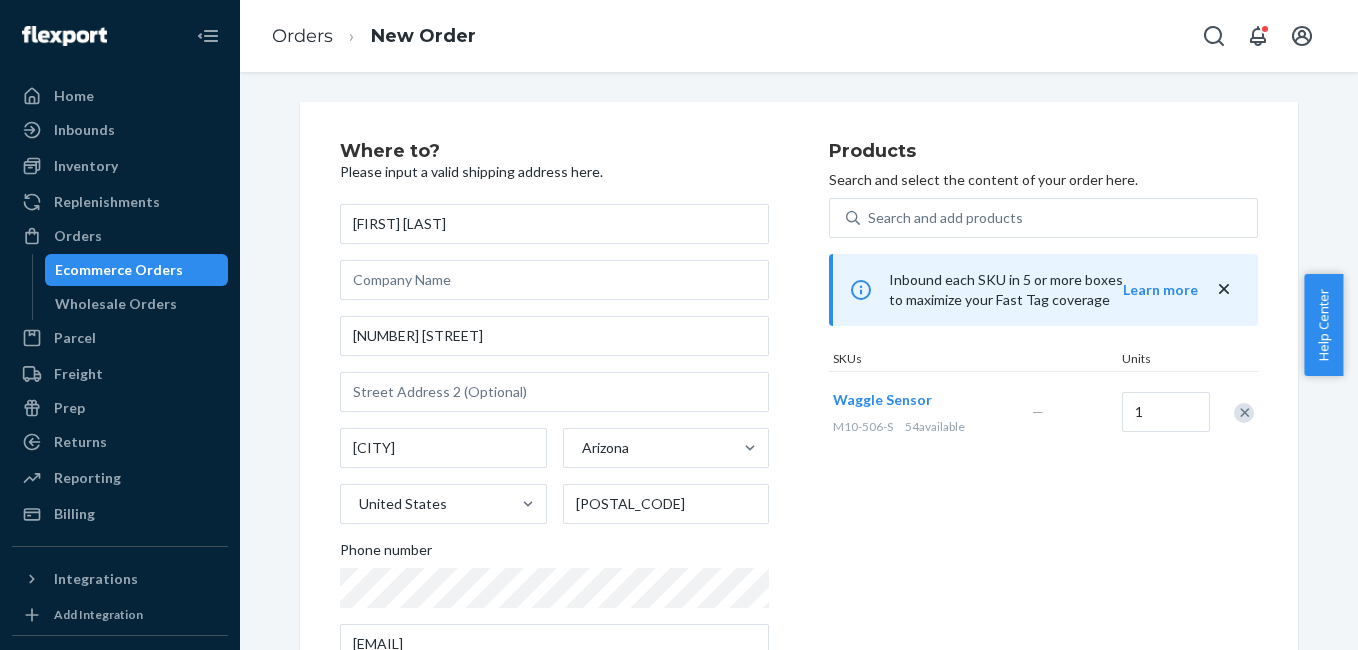 click at bounding box center [1244, 413] 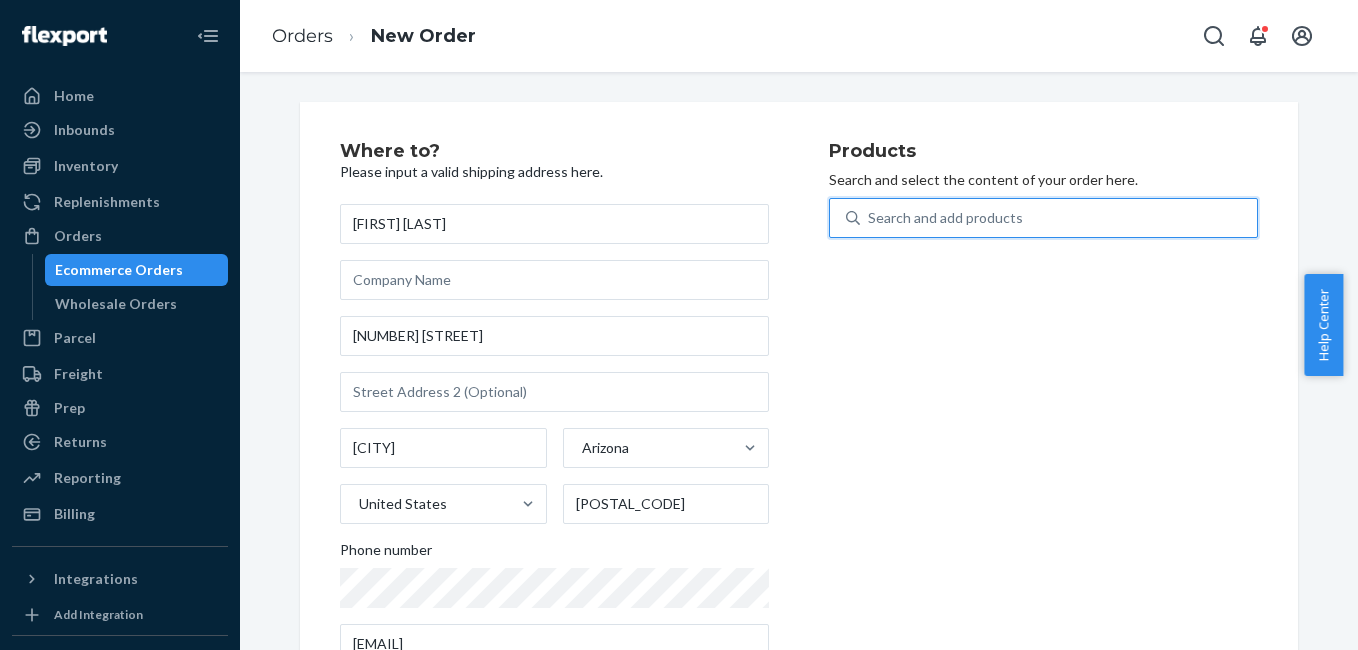 click on "Search and add products" at bounding box center (945, 218) 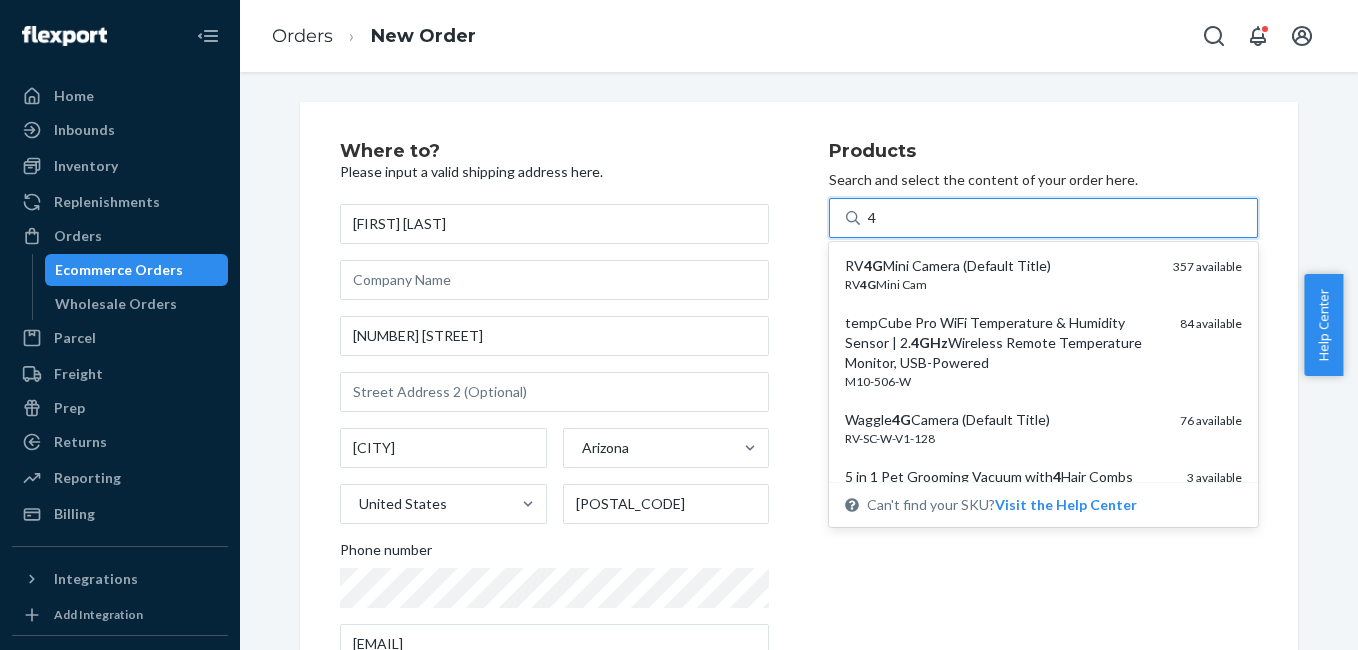type on "4g" 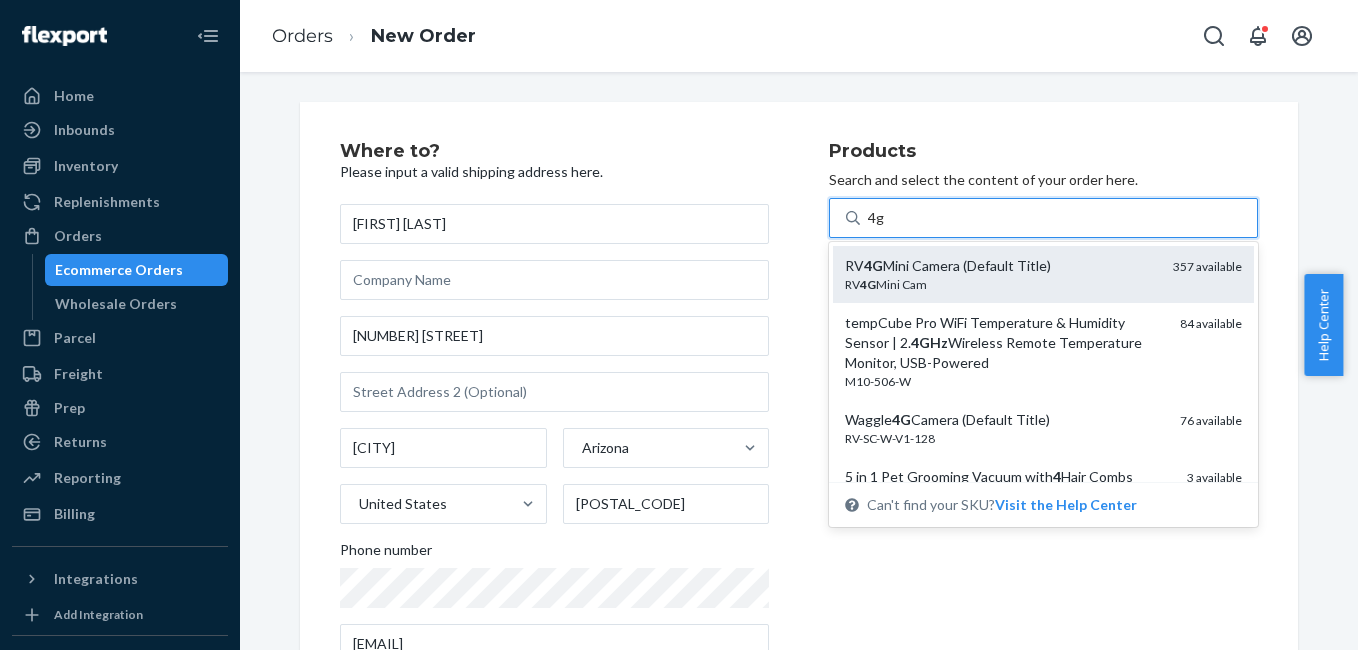 click on "RV  4G  Mini Camera (Default Title)" at bounding box center [1001, 266] 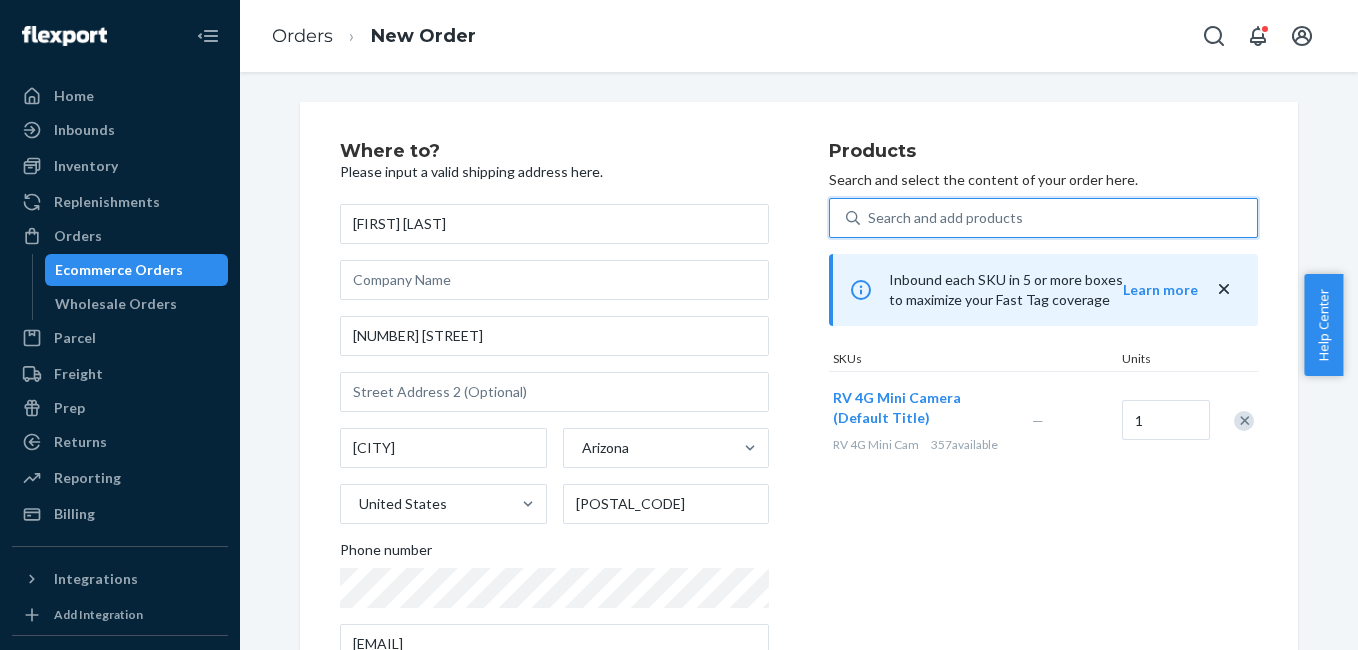 click on "RV 4G Mini Camera (Default Title) RV 4G Mini Cam 357  available — 1" at bounding box center [1043, 420] 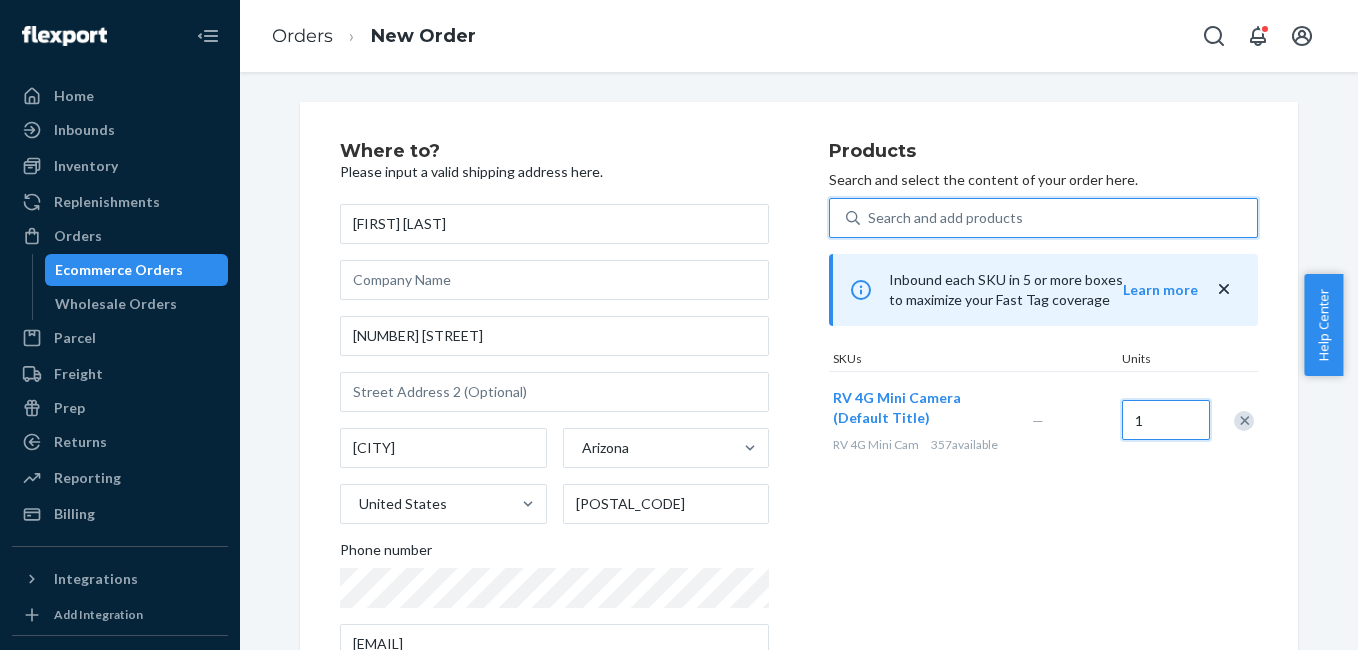 click on "1" at bounding box center (1166, 420) 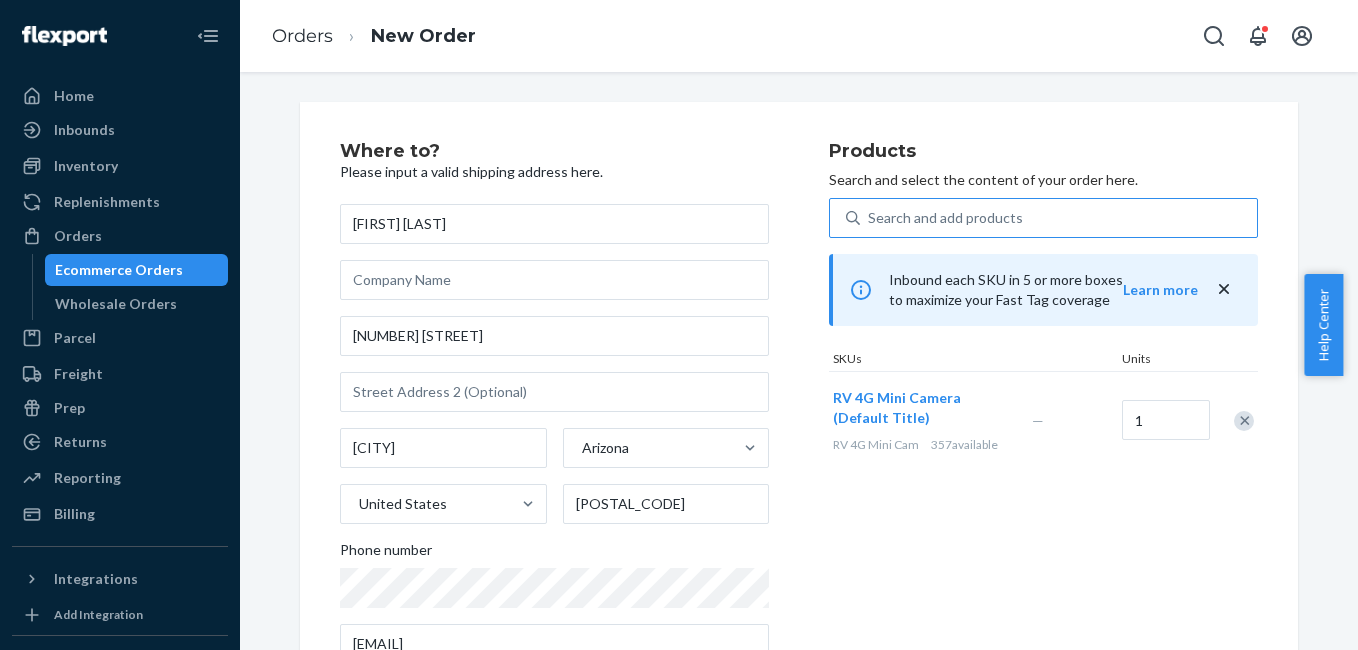 drag, startPoint x: 1138, startPoint y: 422, endPoint x: 1095, endPoint y: 545, distance: 130.29965 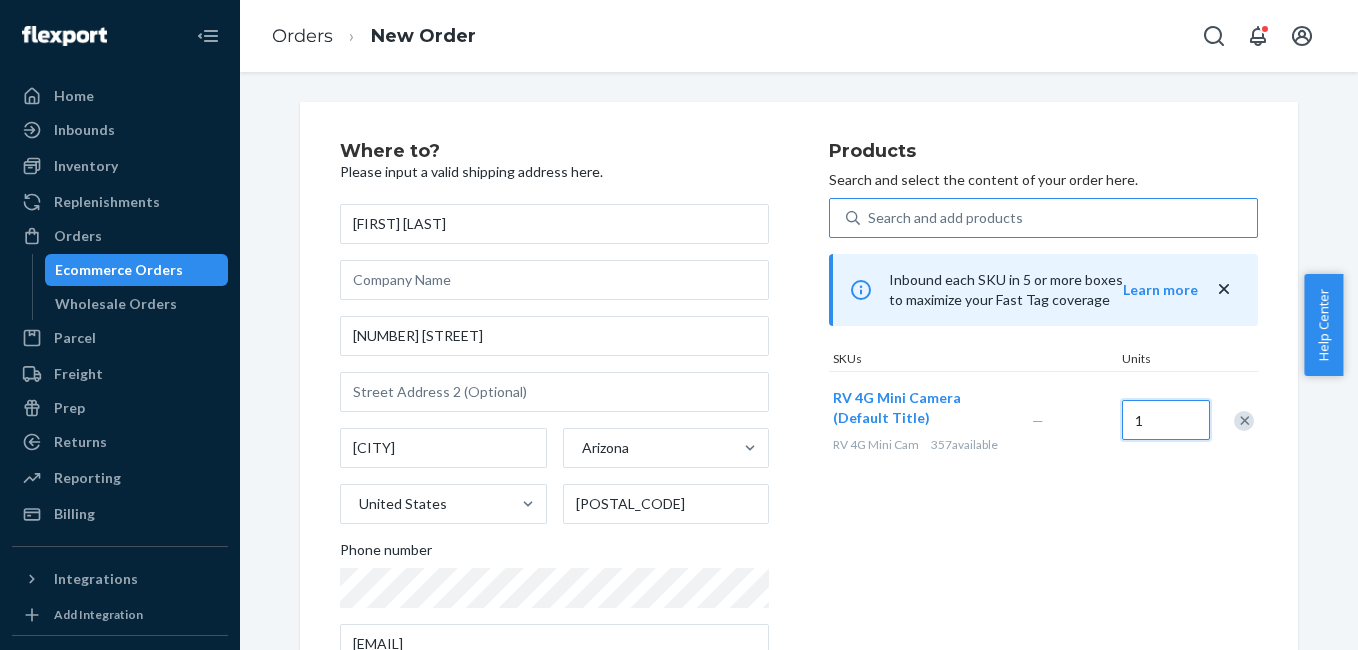 click on "1" at bounding box center (1166, 420) 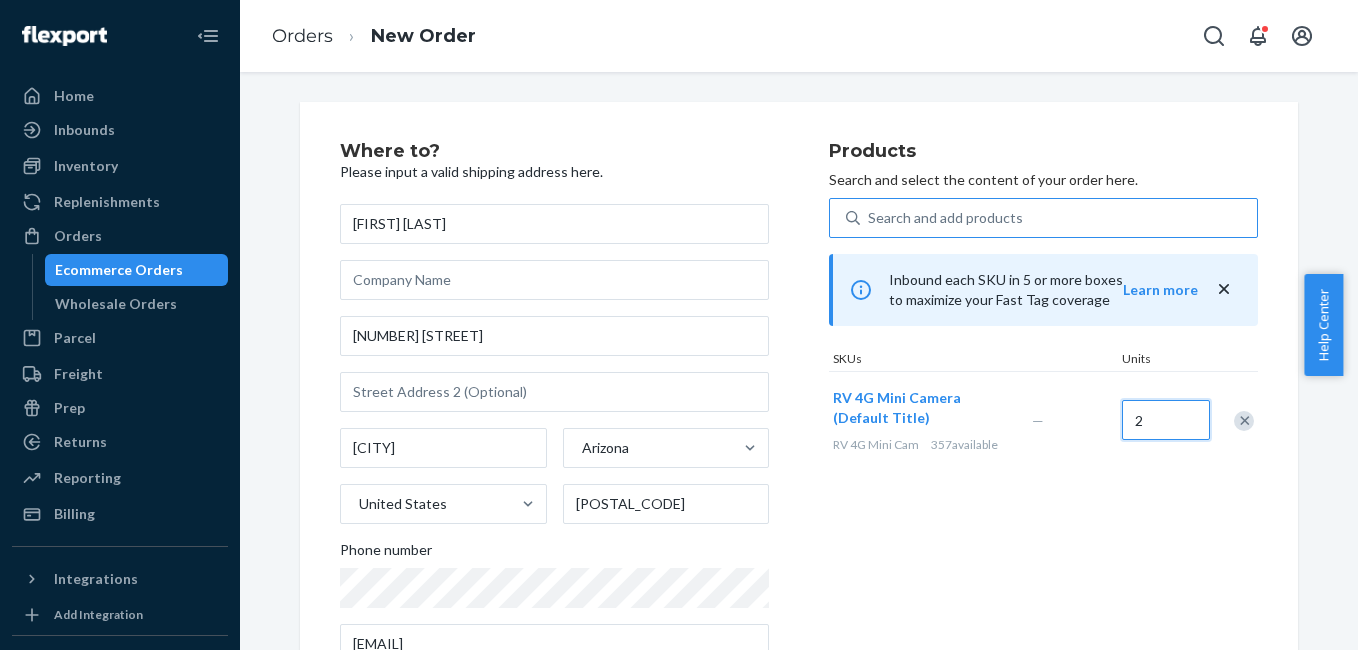 type on "2" 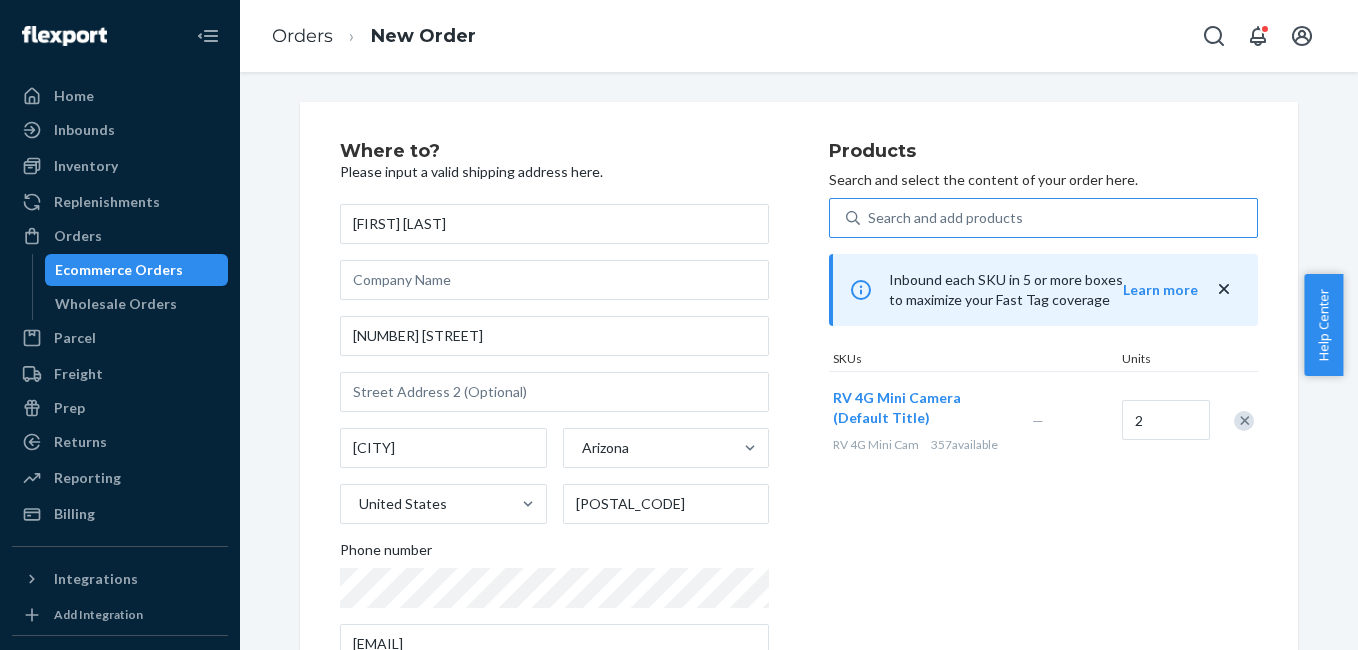 click on "Products Search and select the content of your order here. Search and add products Inbound each SKU in 5 or more boxes to maximize your Fast Tag coverage Learn more SKUs Units RV 4G Mini Camera (Default Title) RV 4G Mini Cam 357  available — 2" at bounding box center (1043, 411) 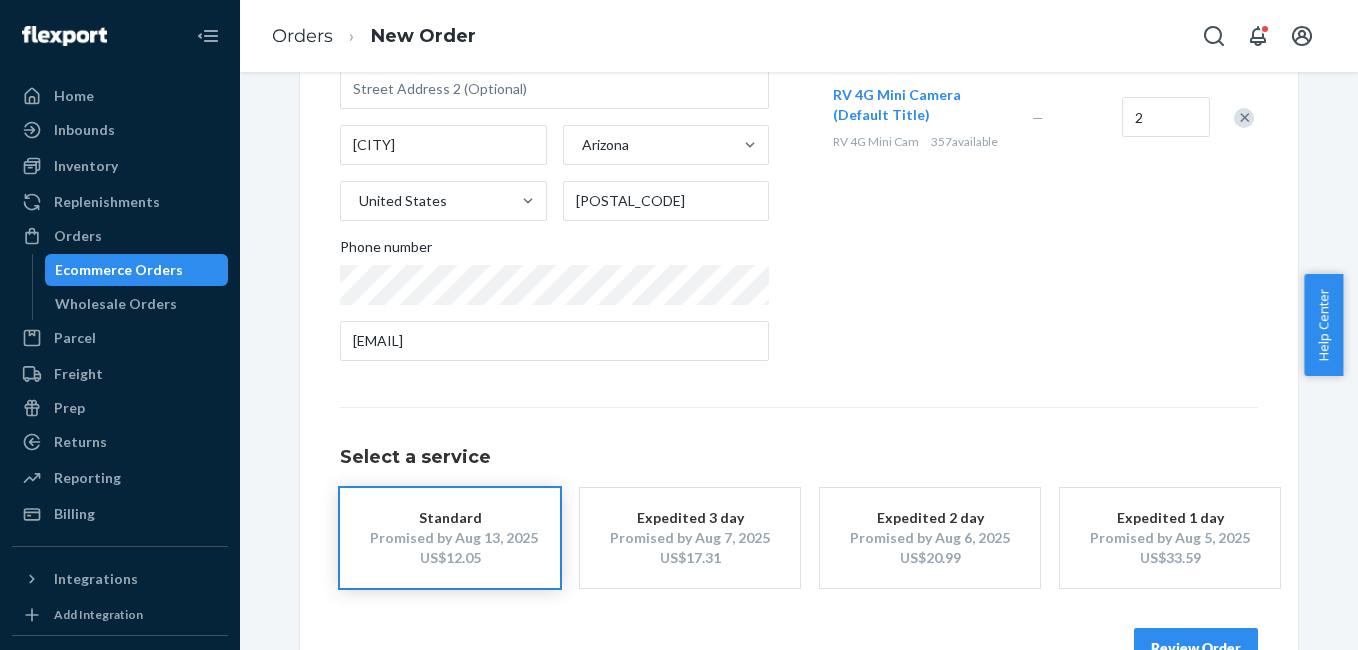 scroll, scrollTop: 361, scrollLeft: 0, axis: vertical 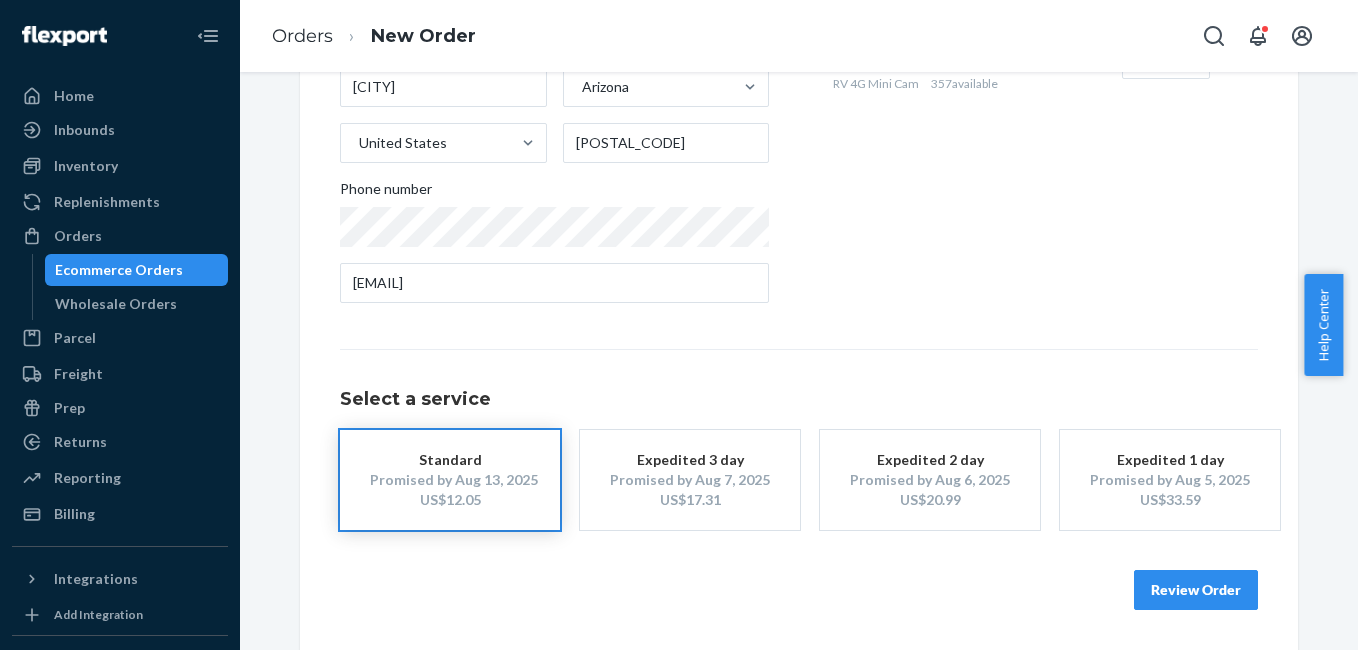 click on "Review Order" at bounding box center (1196, 590) 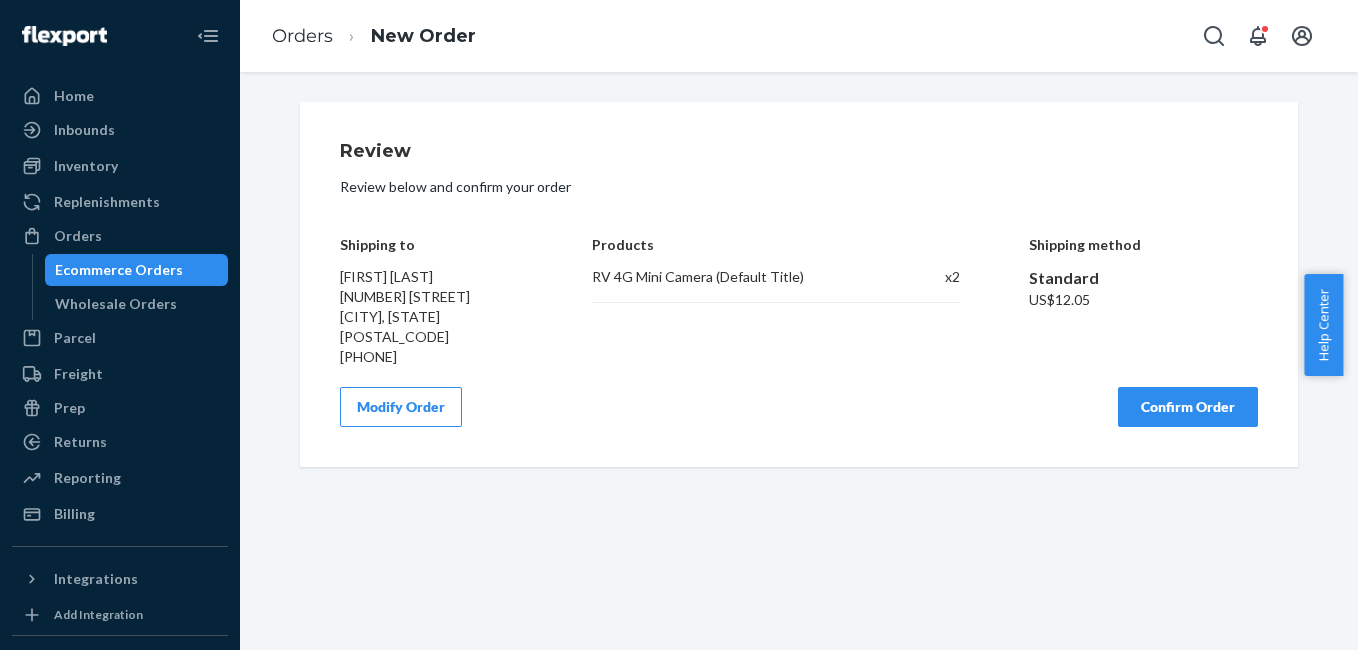 click on "Confirm Order" at bounding box center (1188, 407) 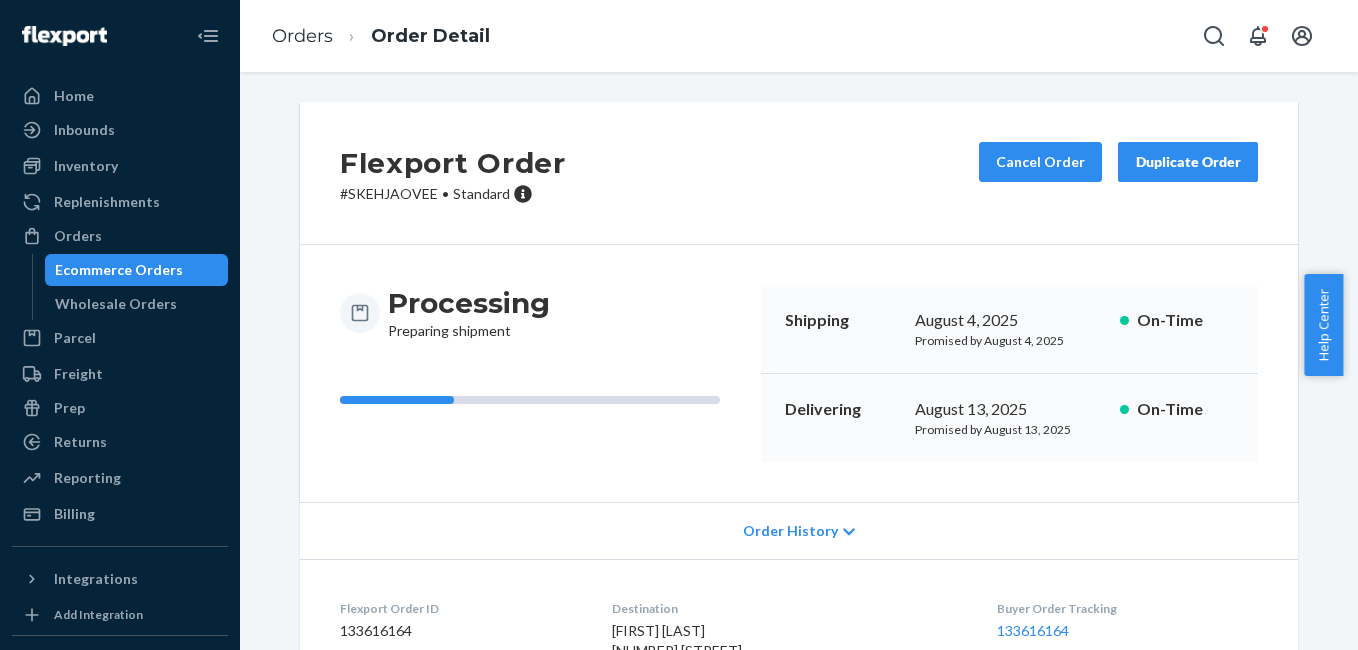 scroll, scrollTop: 249, scrollLeft: 0, axis: vertical 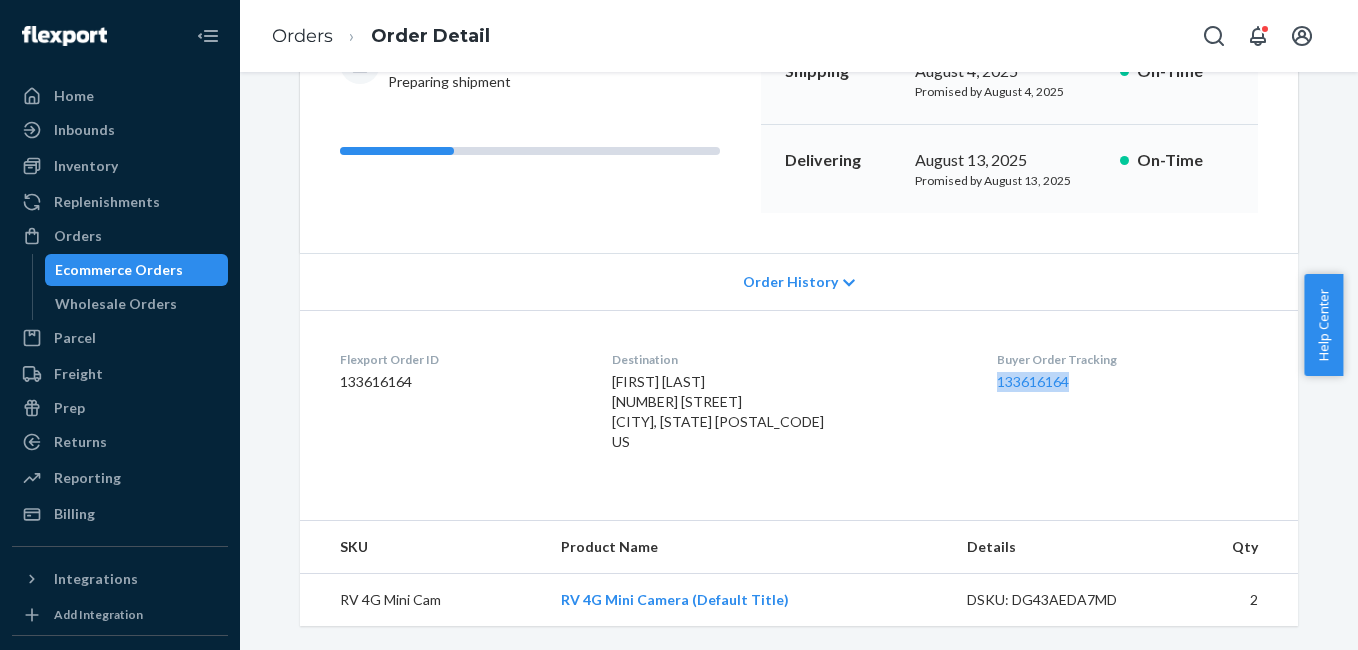 drag, startPoint x: 968, startPoint y: 394, endPoint x: 1044, endPoint y: 389, distance: 76.1643 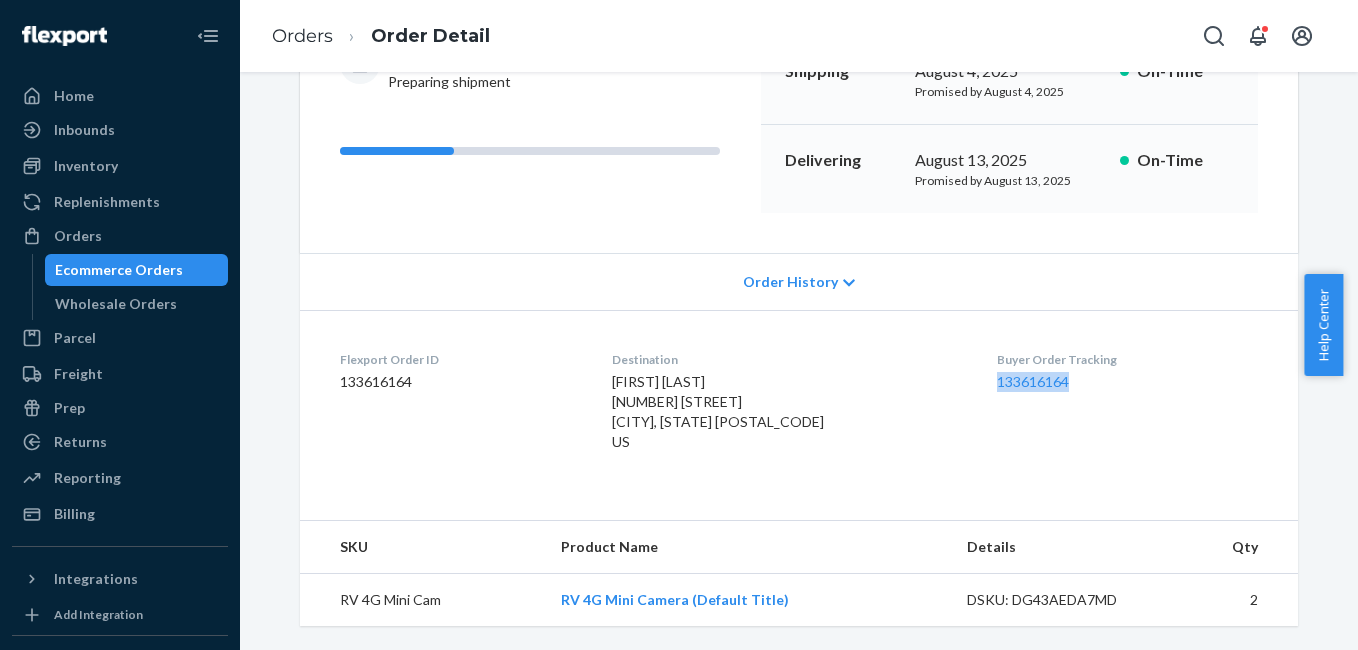 click on "Flexport Order ID 133616164 Destination [FIRST] [LAST]
[NUMBER] [STREET]
[CITY], [STATE] [POSTAL_CODE]
US Buyer Order Tracking 133616164" at bounding box center (799, 405) 